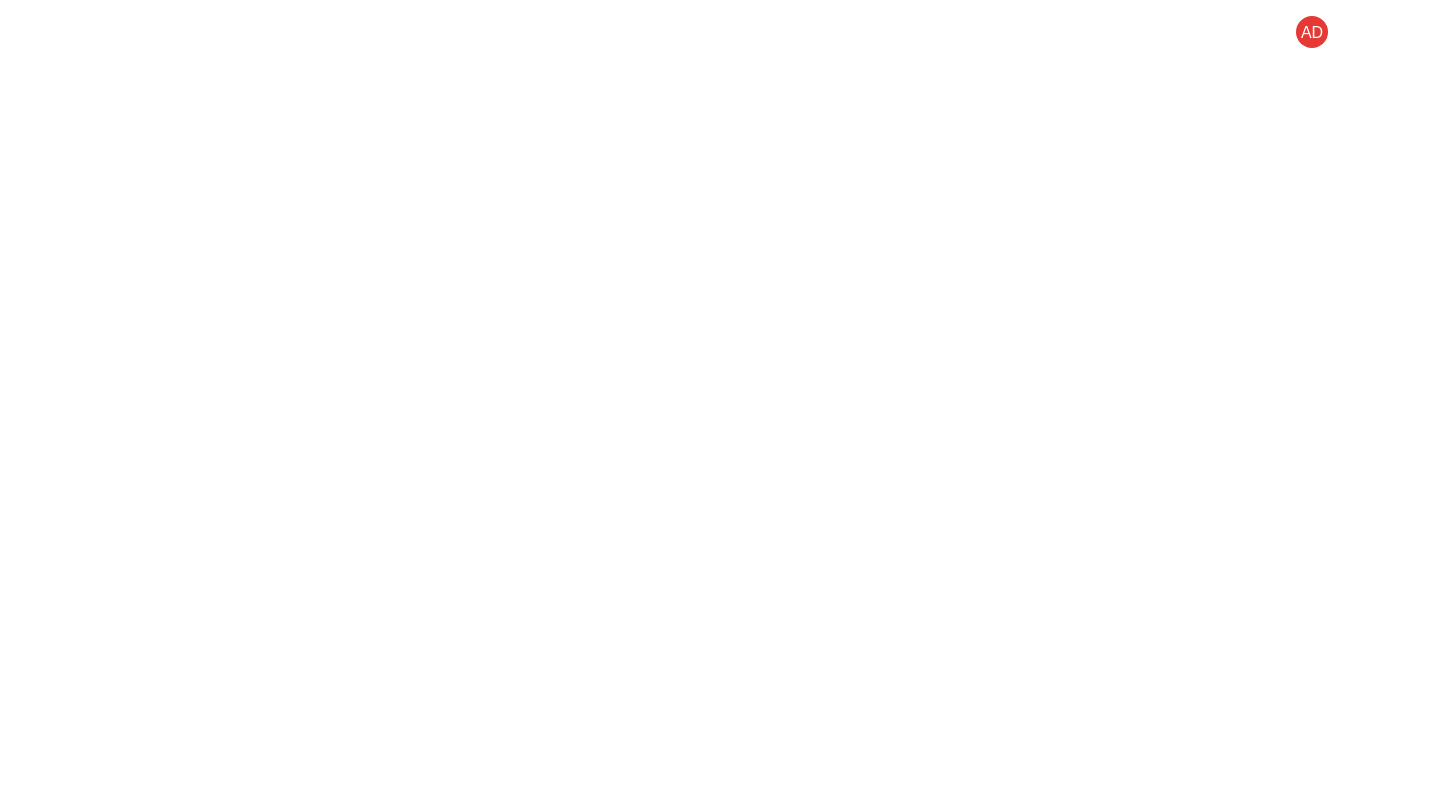 scroll, scrollTop: 0, scrollLeft: 0, axis: both 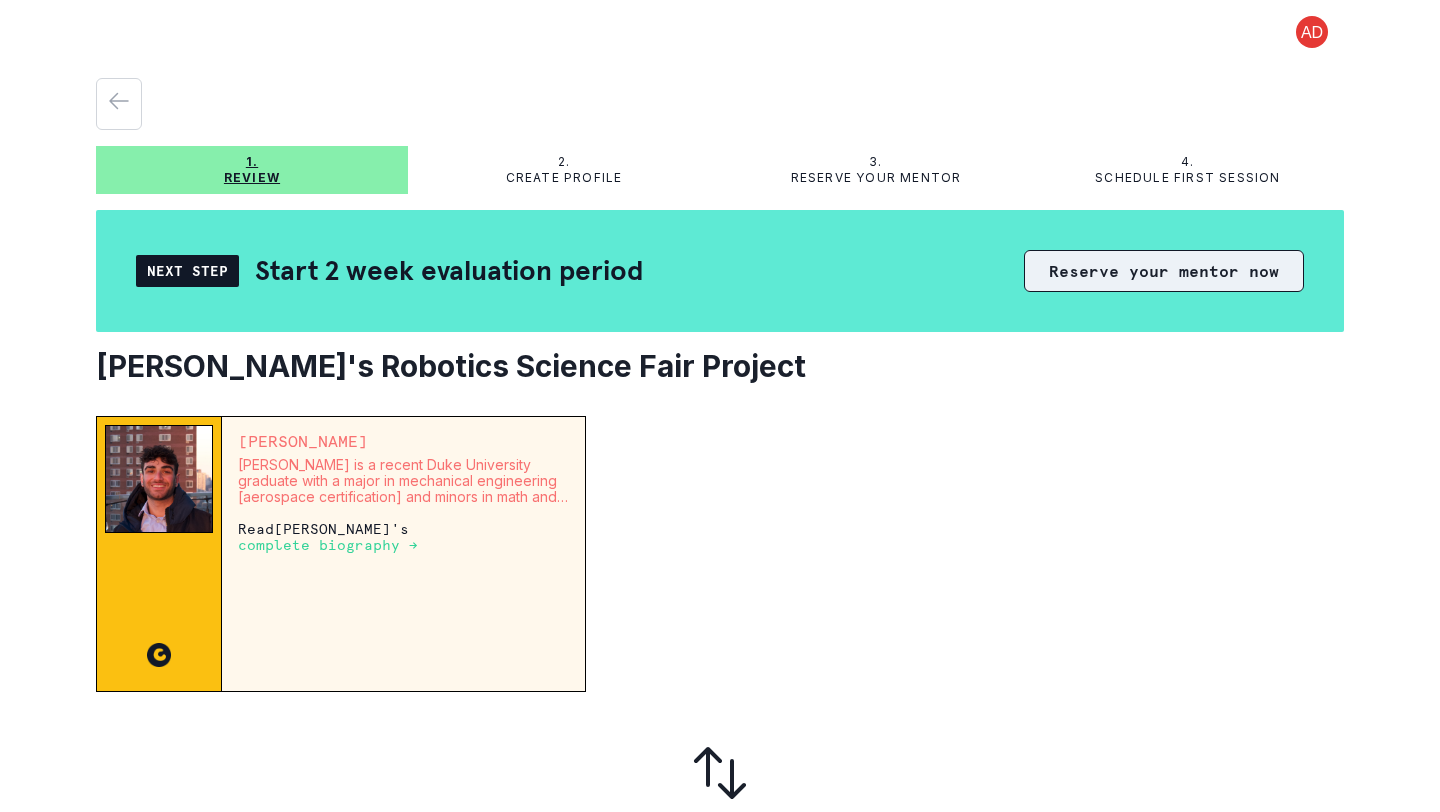 click on "Reserve your mentor now" at bounding box center [1164, 271] 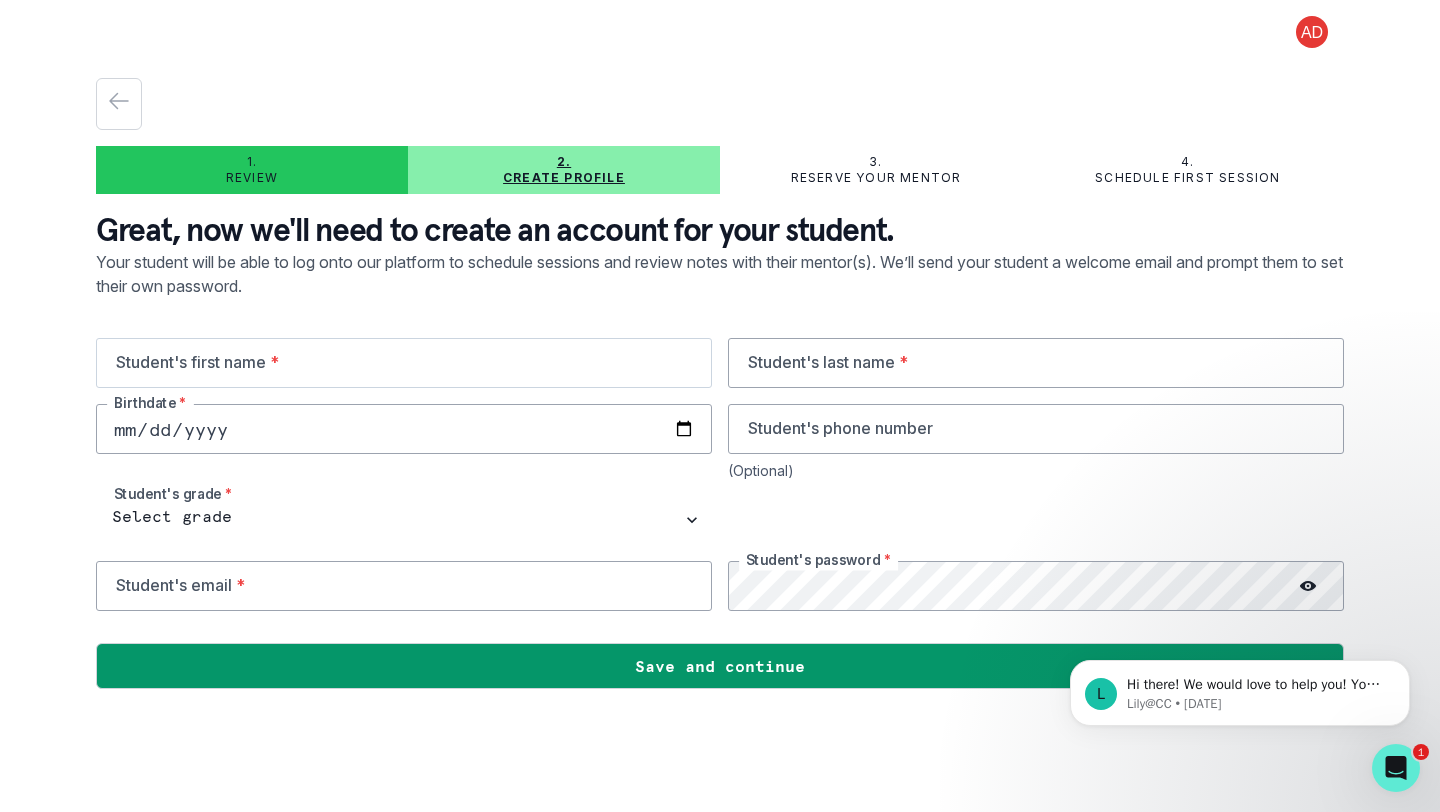 scroll, scrollTop: 0, scrollLeft: 0, axis: both 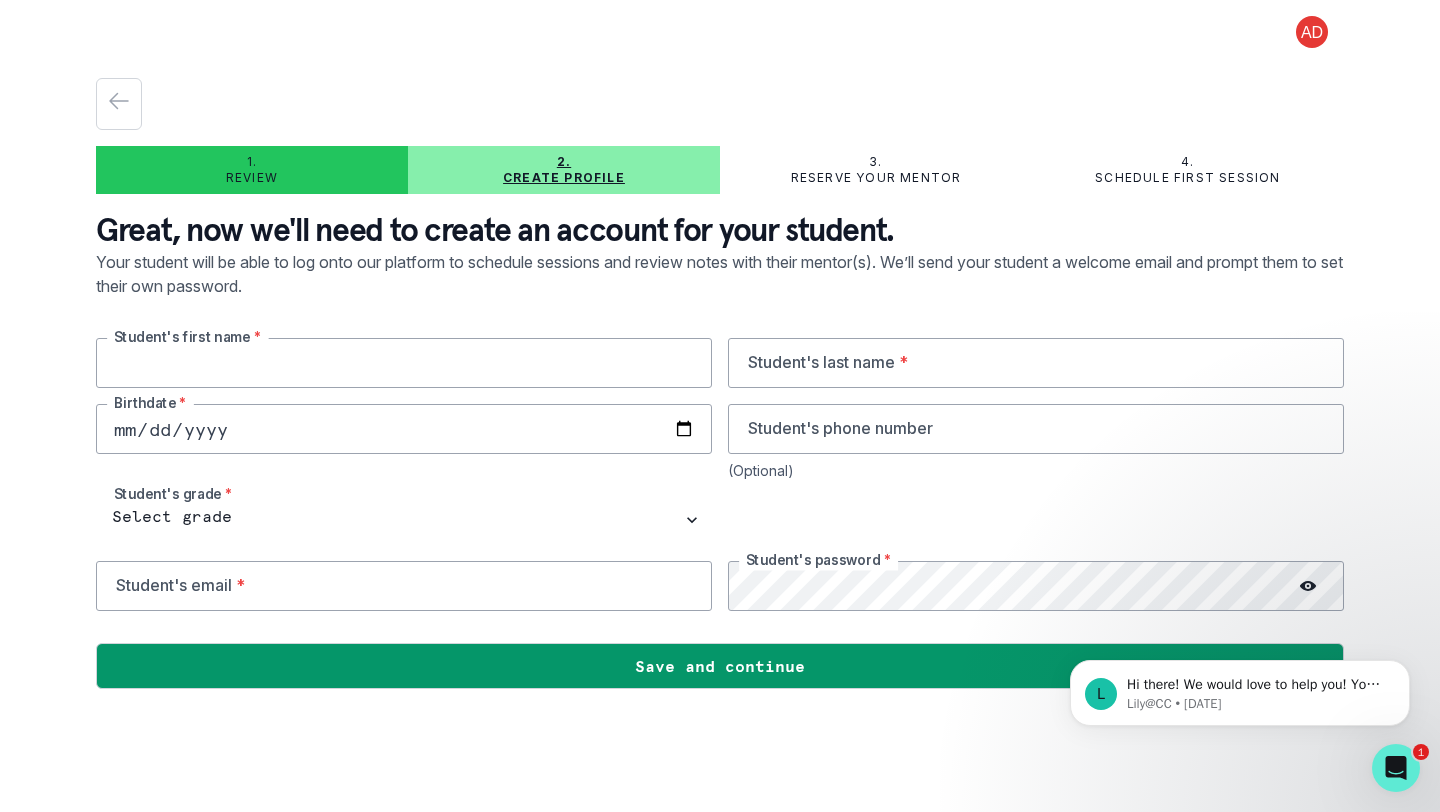 click at bounding box center (404, 363) 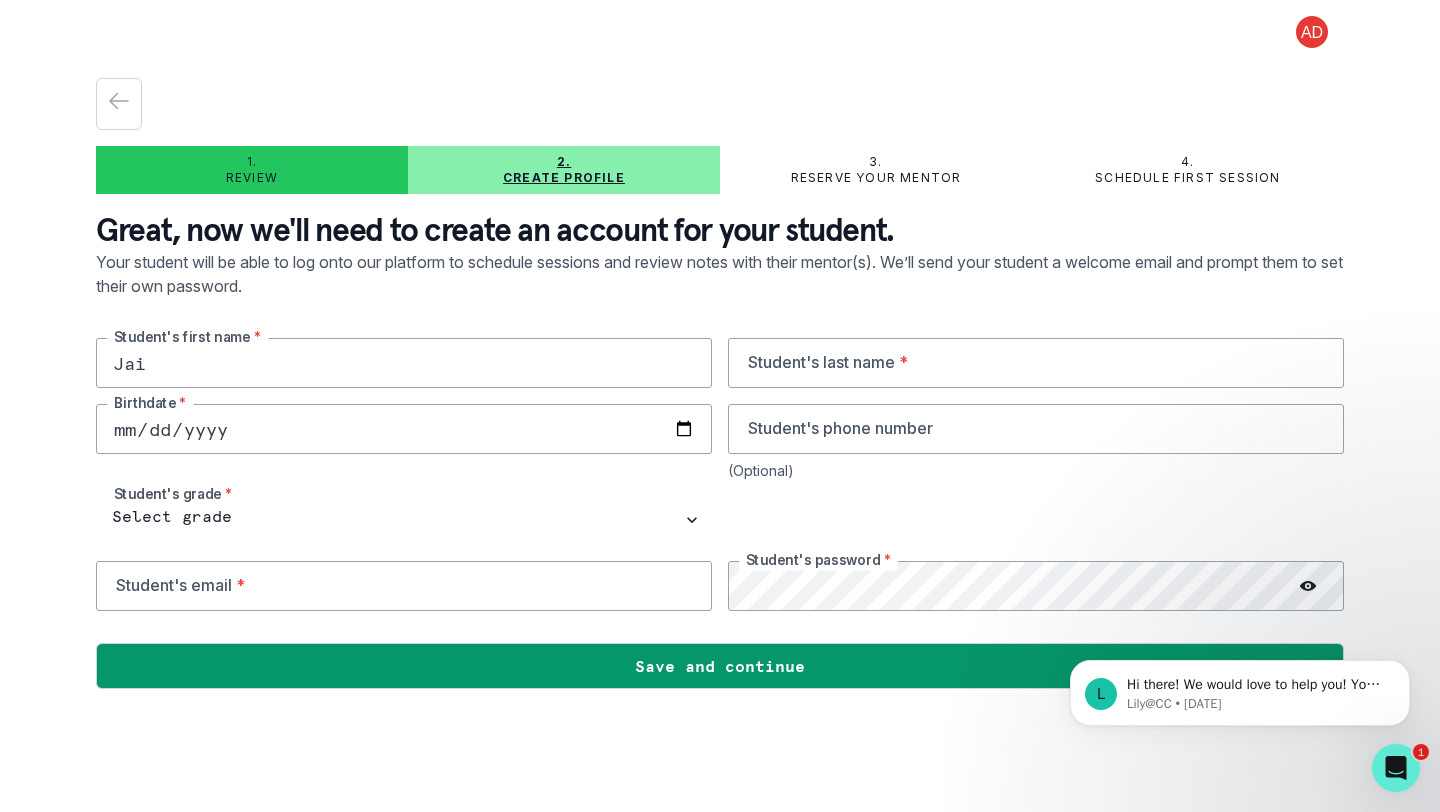 type on "Jai" 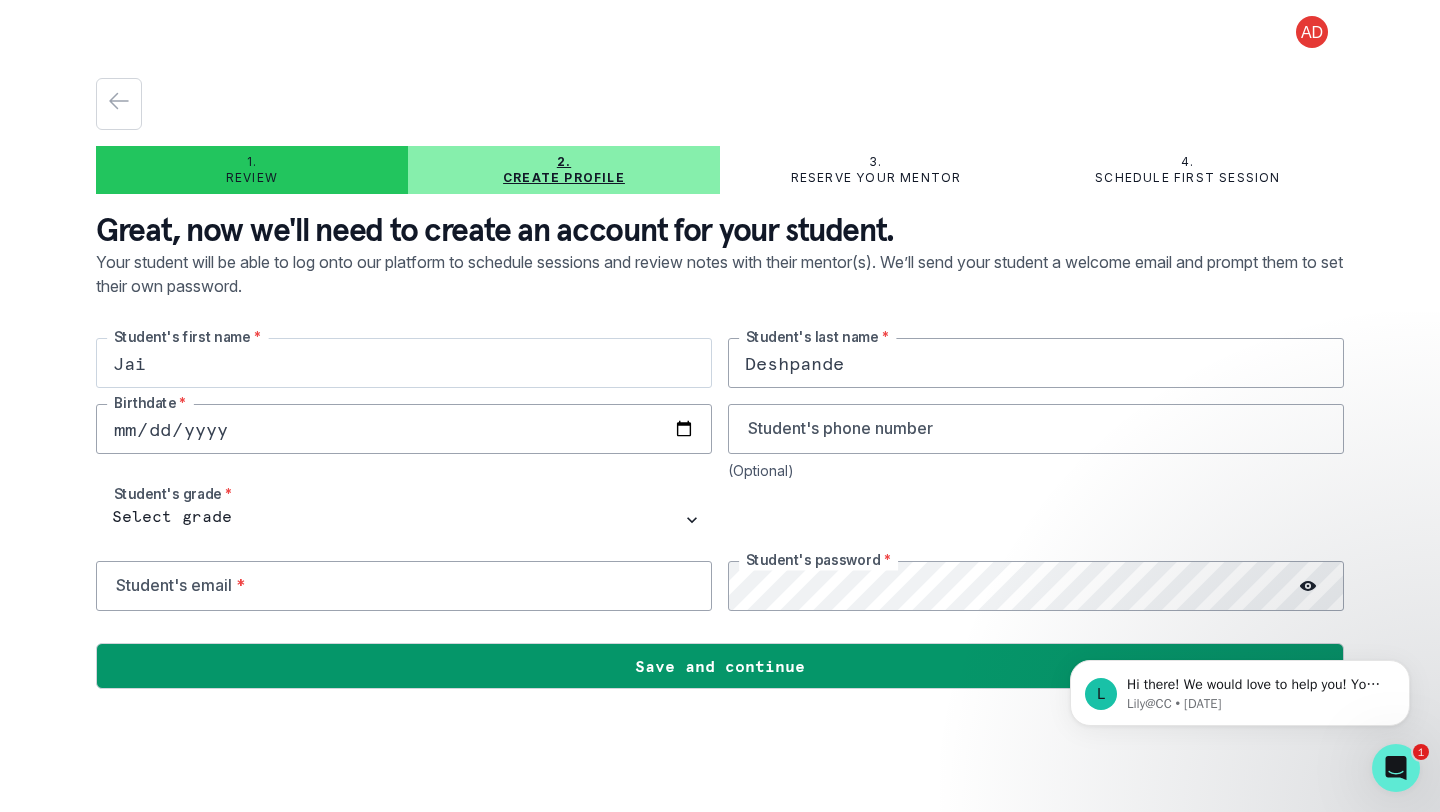 type on "Deshpande" 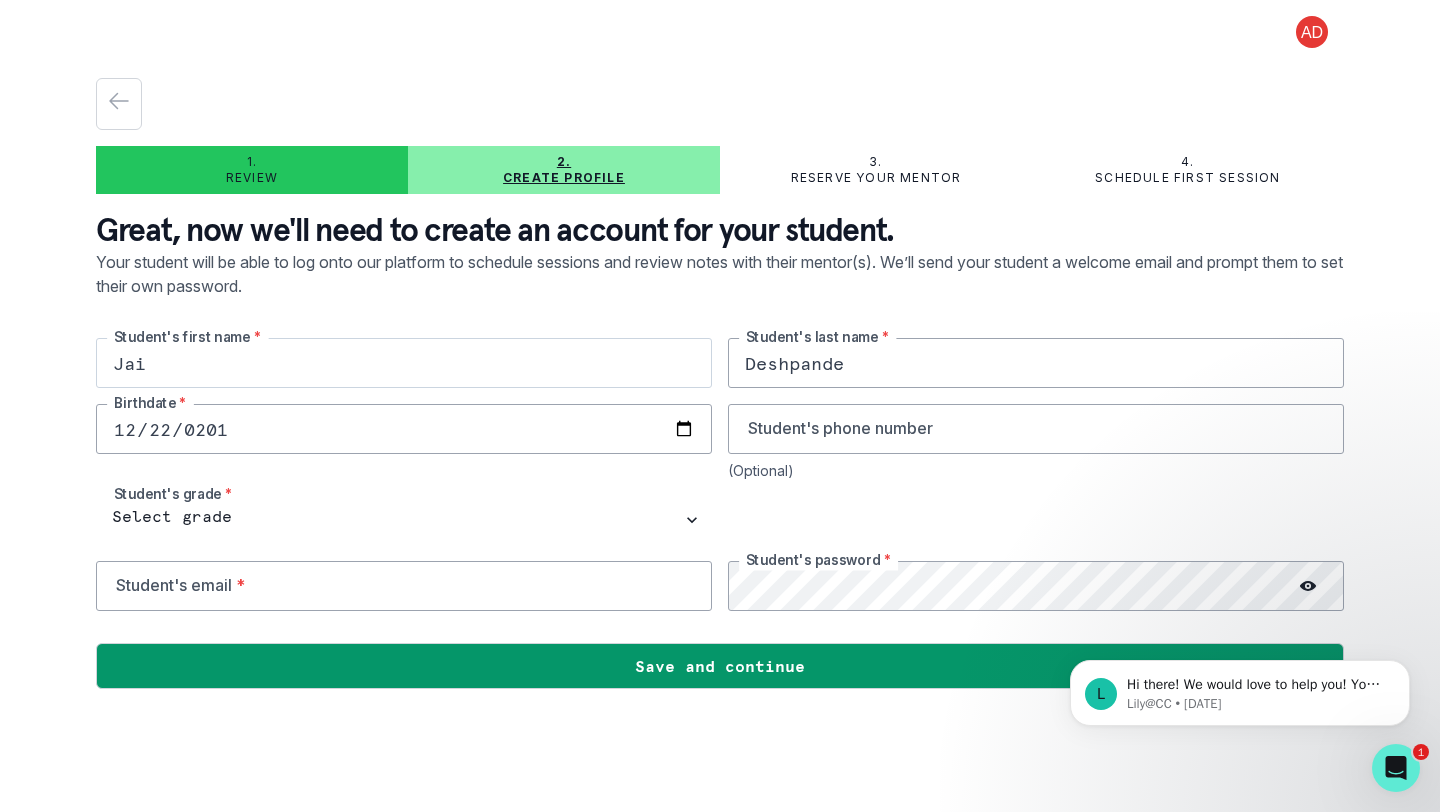 type on "[DATE]" 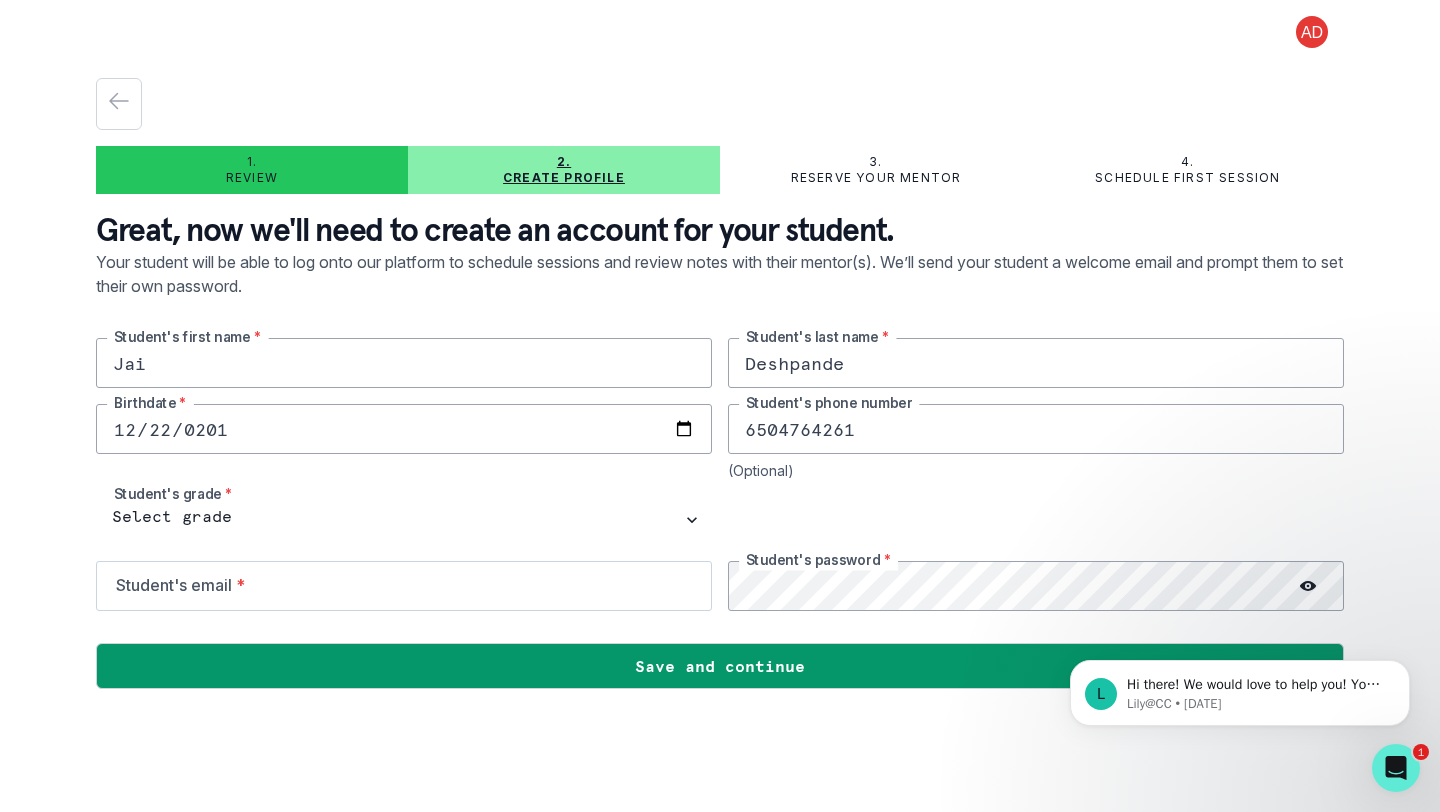 type on "6504764261" 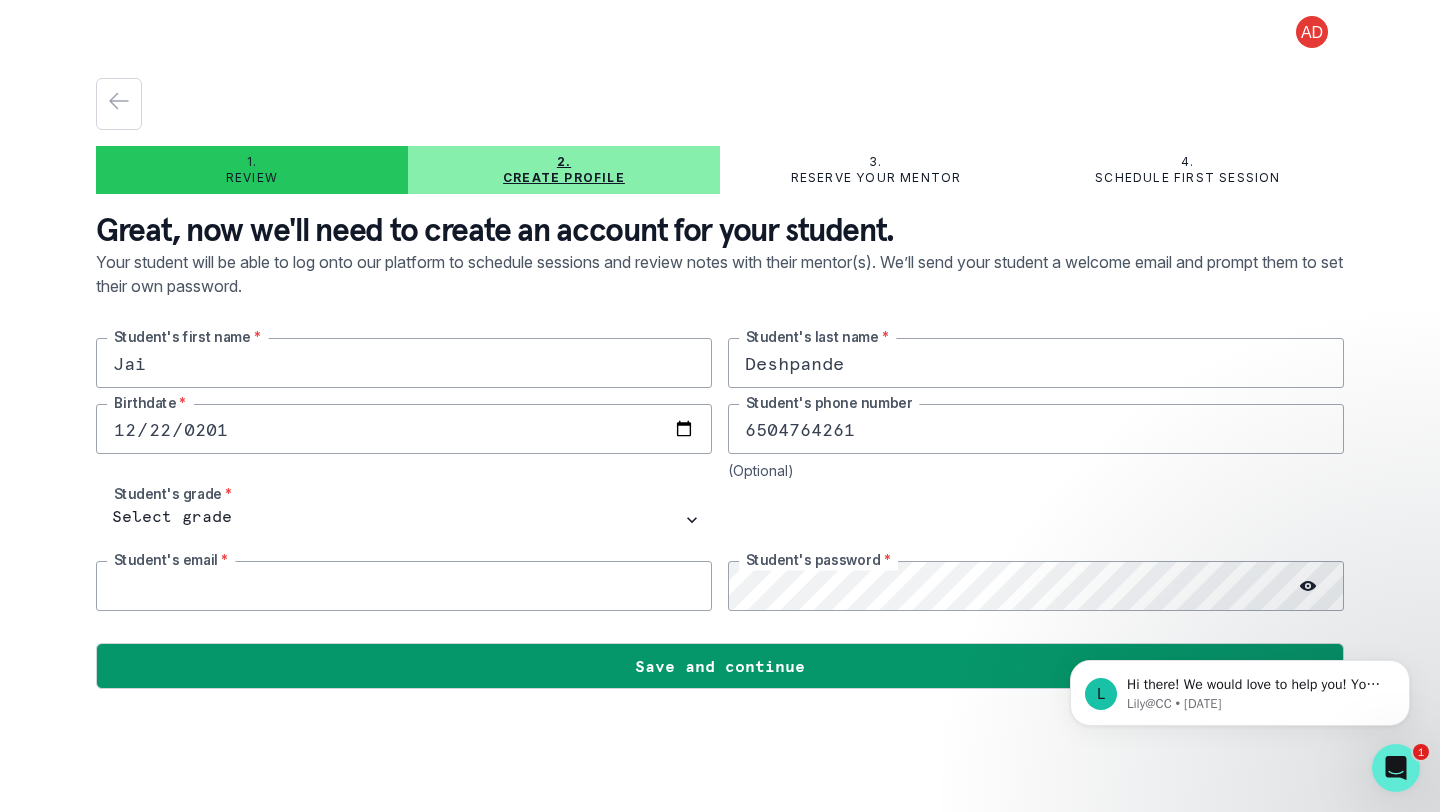 click at bounding box center (404, 586) 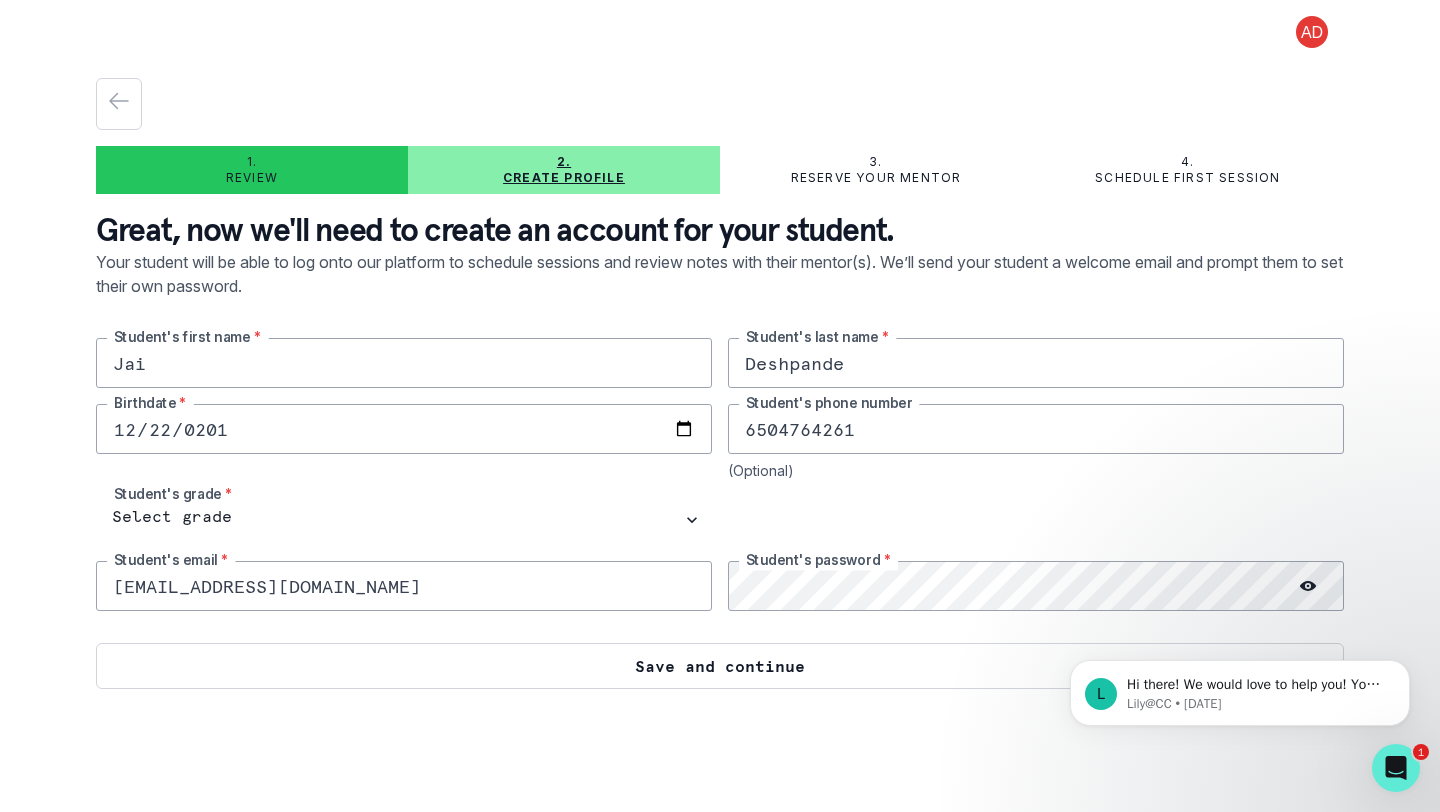 type on "[EMAIL_ADDRESS][DOMAIN_NAME]" 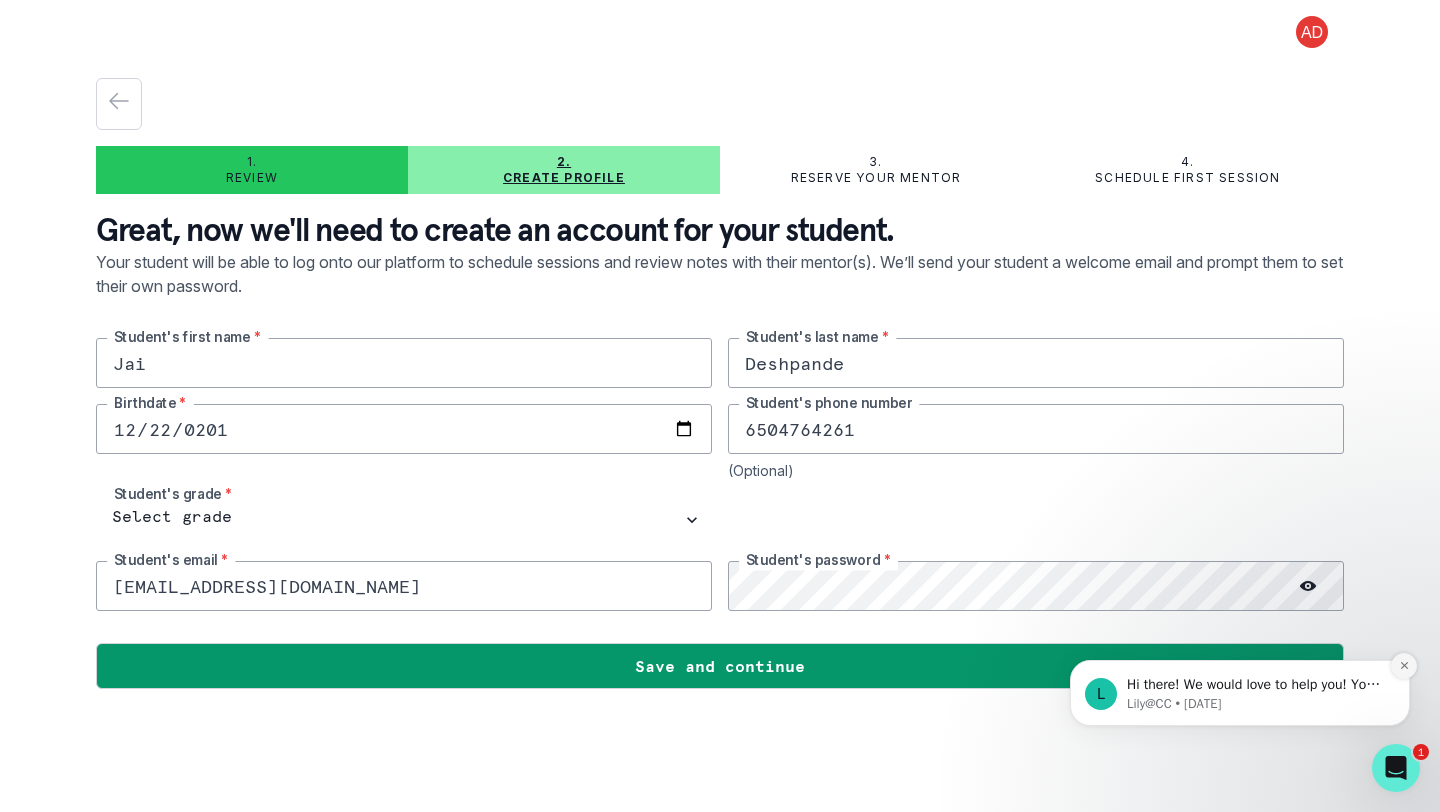 click 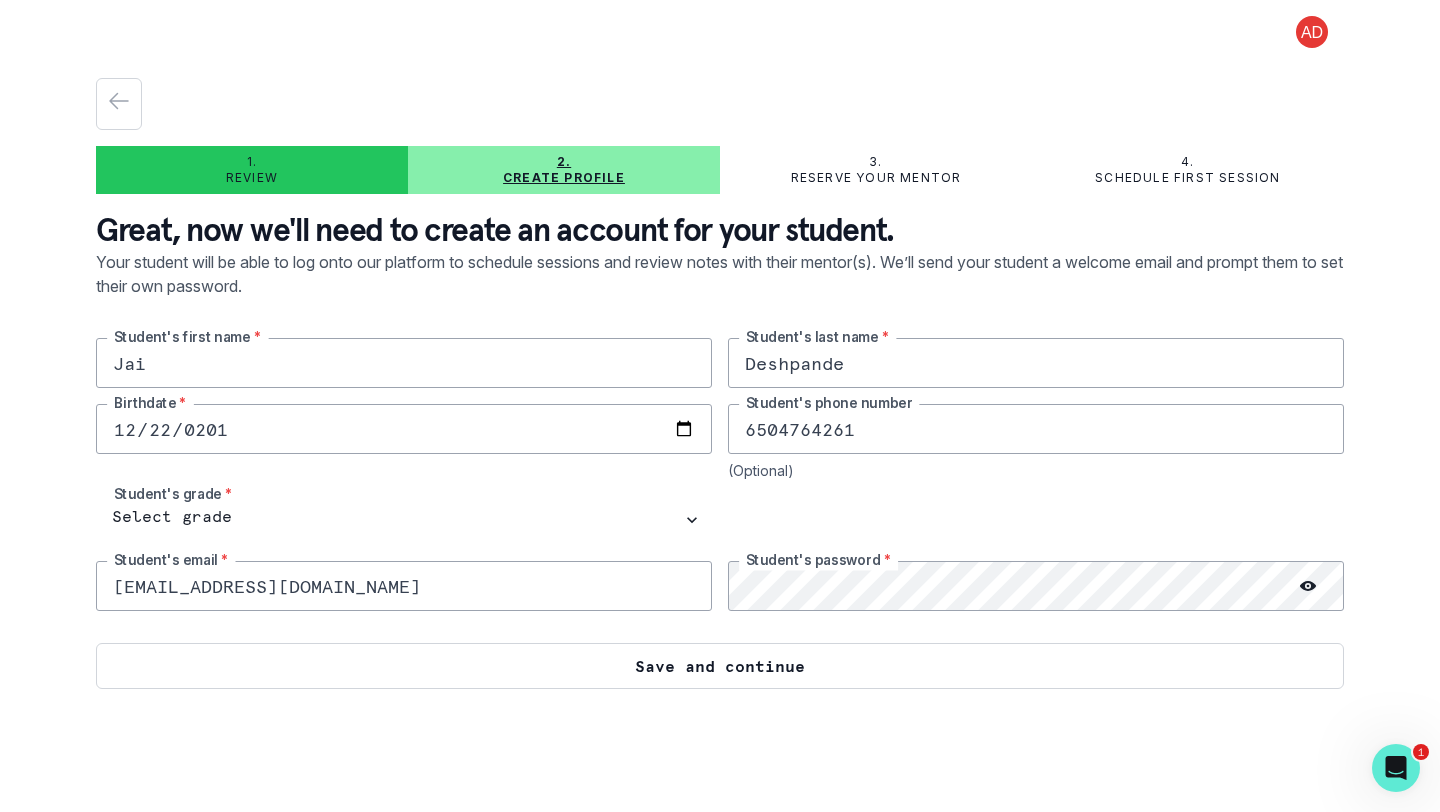 click on "Save and continue" at bounding box center [720, 666] 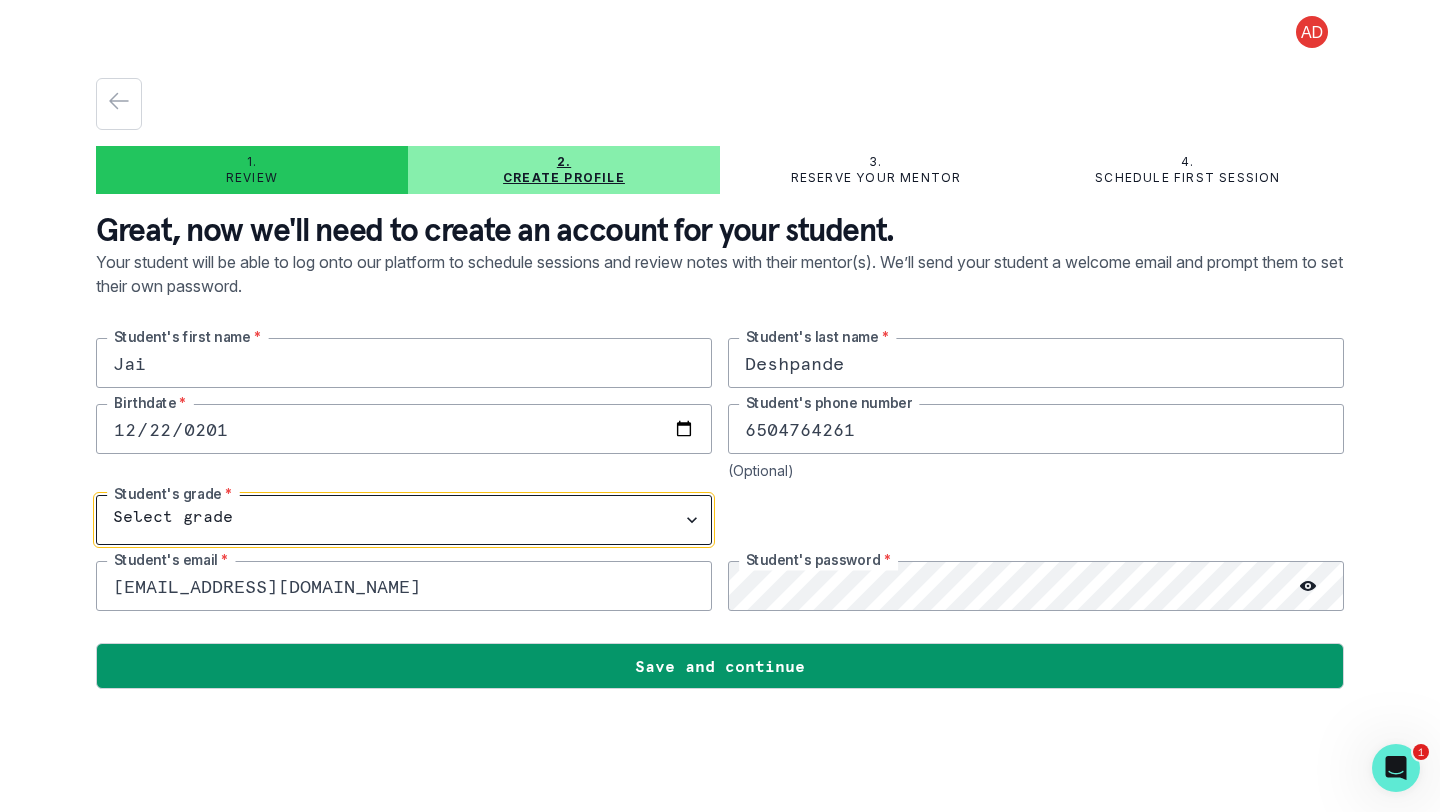 click on "Select grade 1st Grade 2nd Grade 3rd Grade 4th Grade 5th Grade 6th Grade 7th Grade 8th Grade 9th Grade 10th Grade 11th Grade 12th Grade" at bounding box center [404, 520] 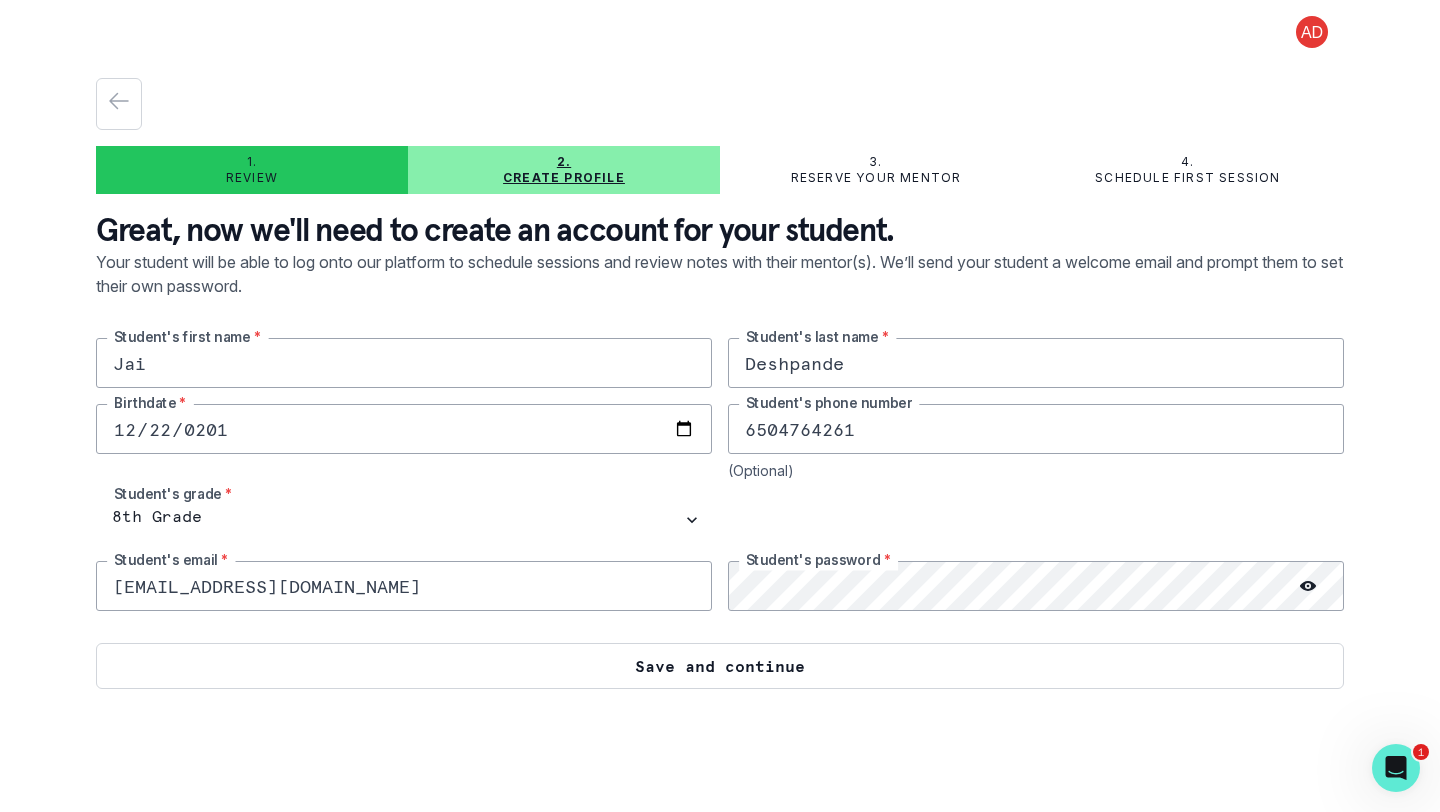 click on "Save and continue" at bounding box center (720, 666) 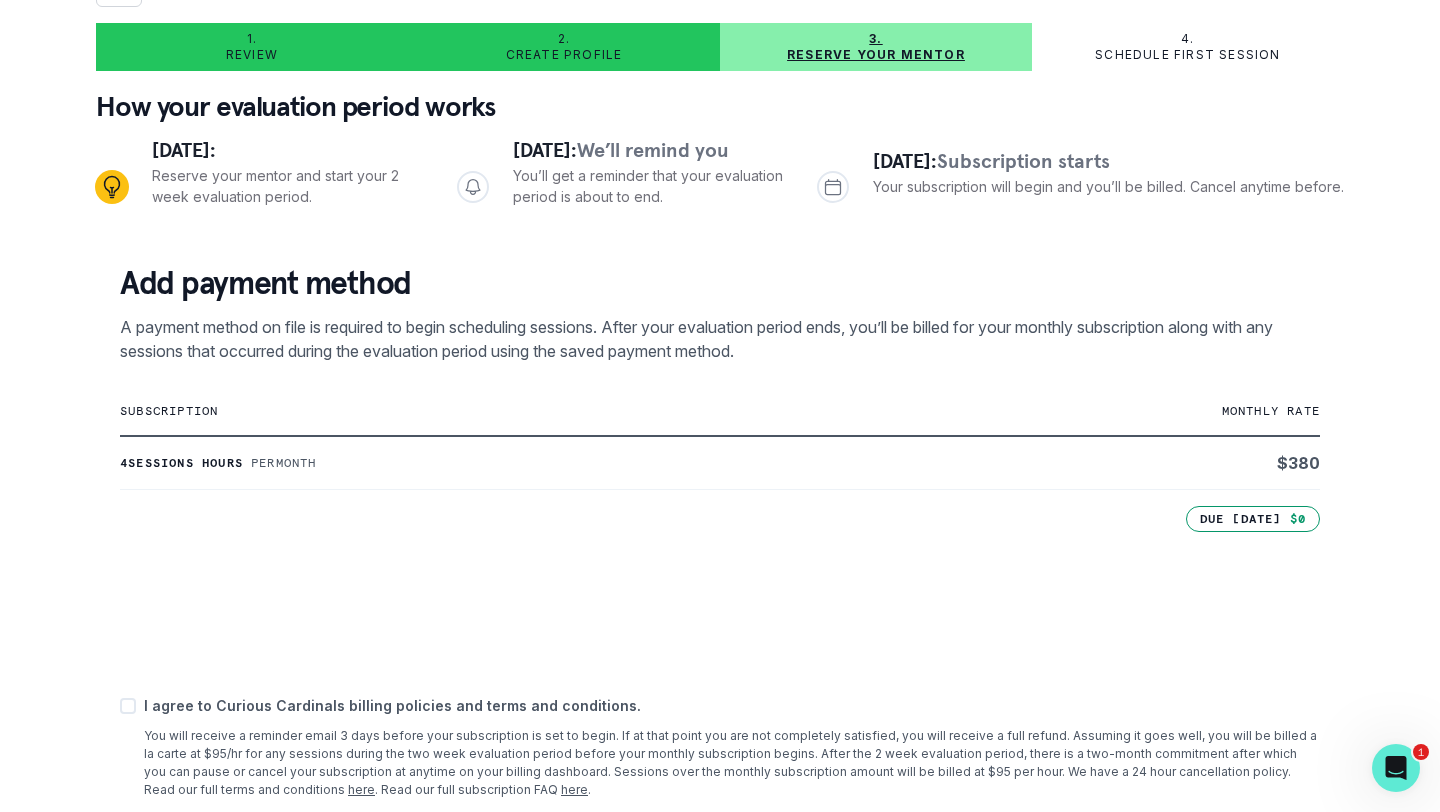 scroll, scrollTop: 133, scrollLeft: 0, axis: vertical 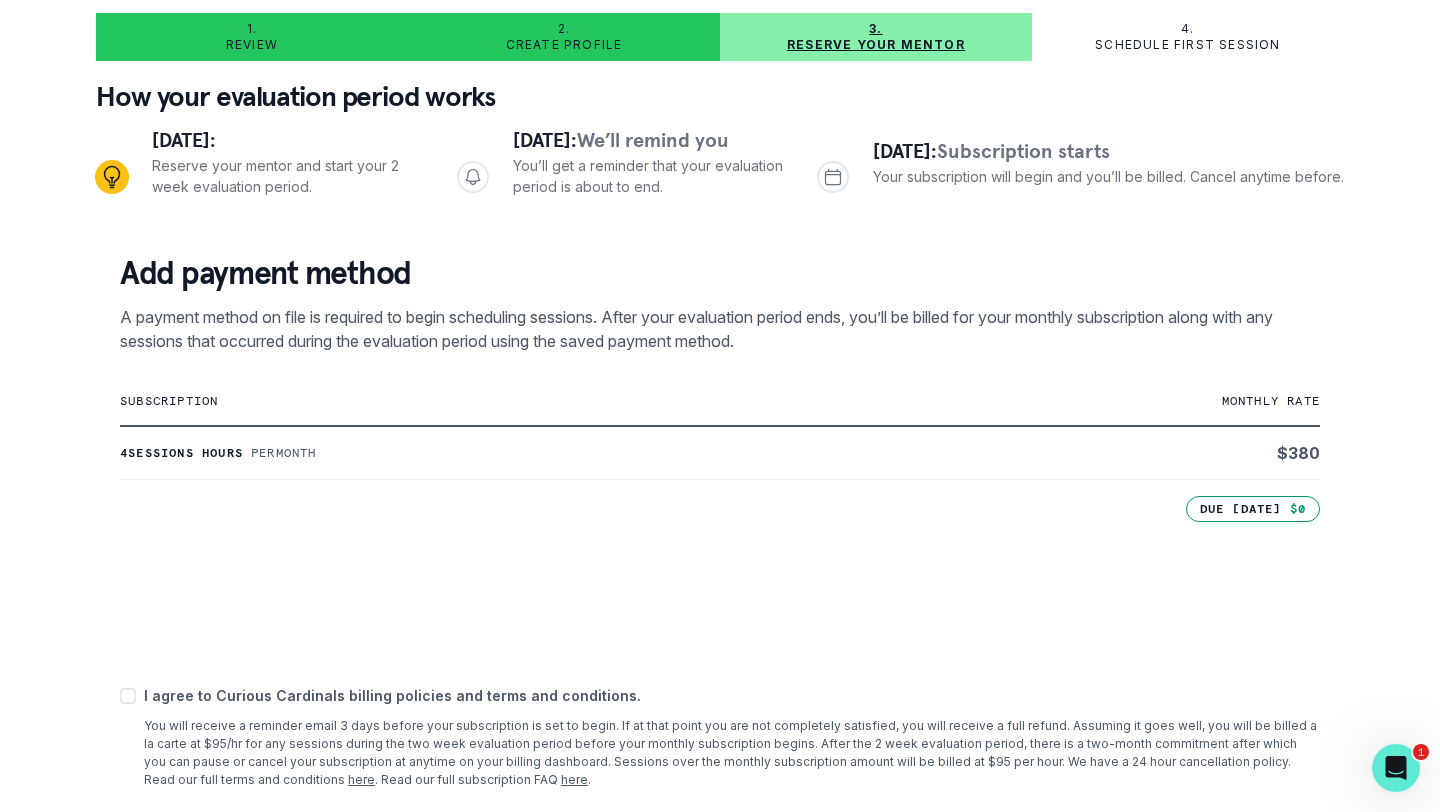 click on "1. Review 2. Create profile 3. Reserve your mentor 4. Schedule first session How your evaluation period works [DATE]:  Reserve your mentor and start your 2 week evaluation period. [DATE]:  We’ll remind you You’ll get a reminder that your evaluation period is about to end. [DATE]:  Subscription starts Your subscription will begin and you’ll be billed. Cancel anytime before. Add payment method A payment method on file is required to begin scheduling sessions. After your evaluation period ends, you’ll be billed for your monthly subscription along with any sessions that occurred during the evaluation period using the saved payment method. subscription monthly rate 4  sessions hours Per  month $ 380 Due [DATE] $0 Submit I agree to Curious Cardinals billing policies and terms and conditions.   here . Read our full subscription FAQ   here . Approve proposal" at bounding box center (720, 406) 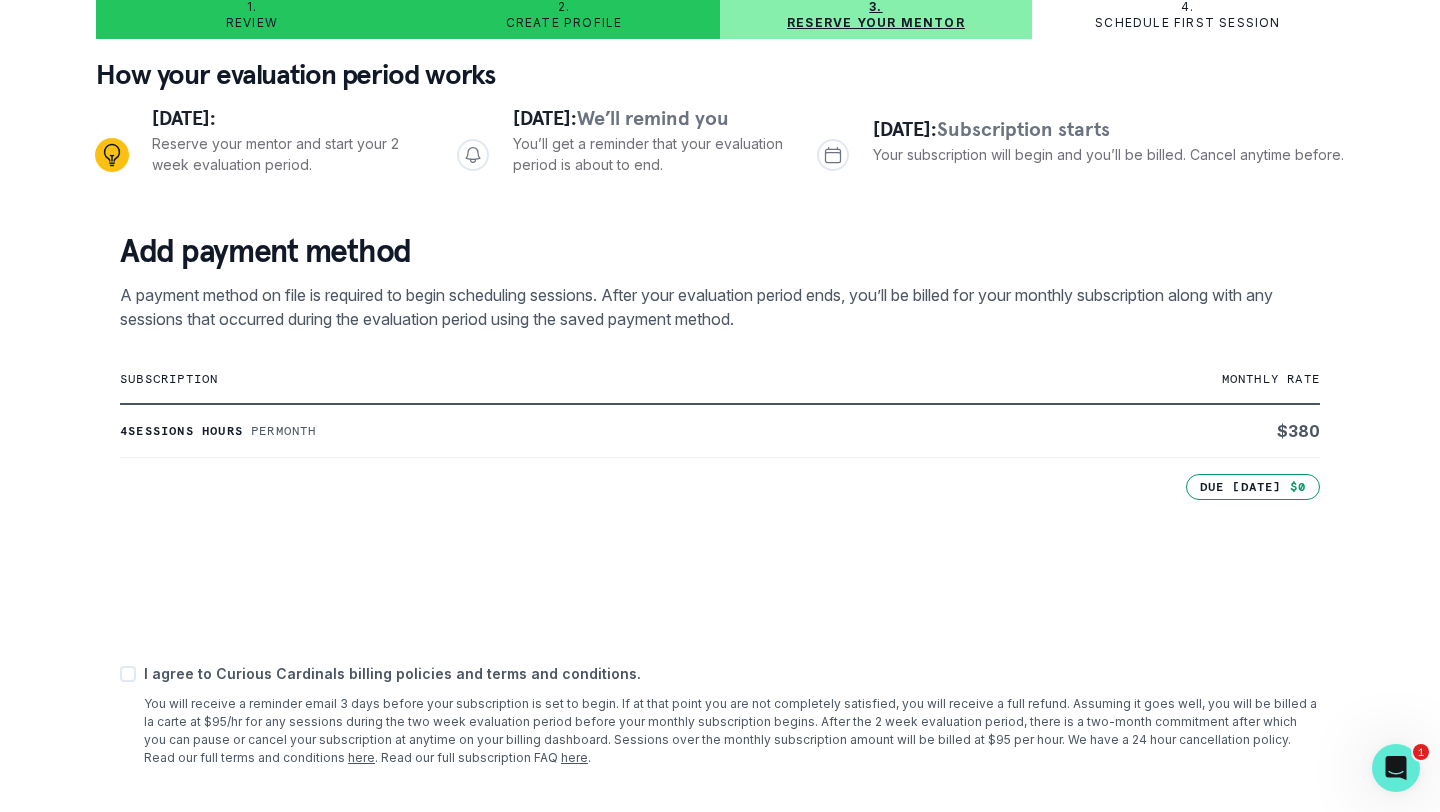 scroll, scrollTop: 237, scrollLeft: 0, axis: vertical 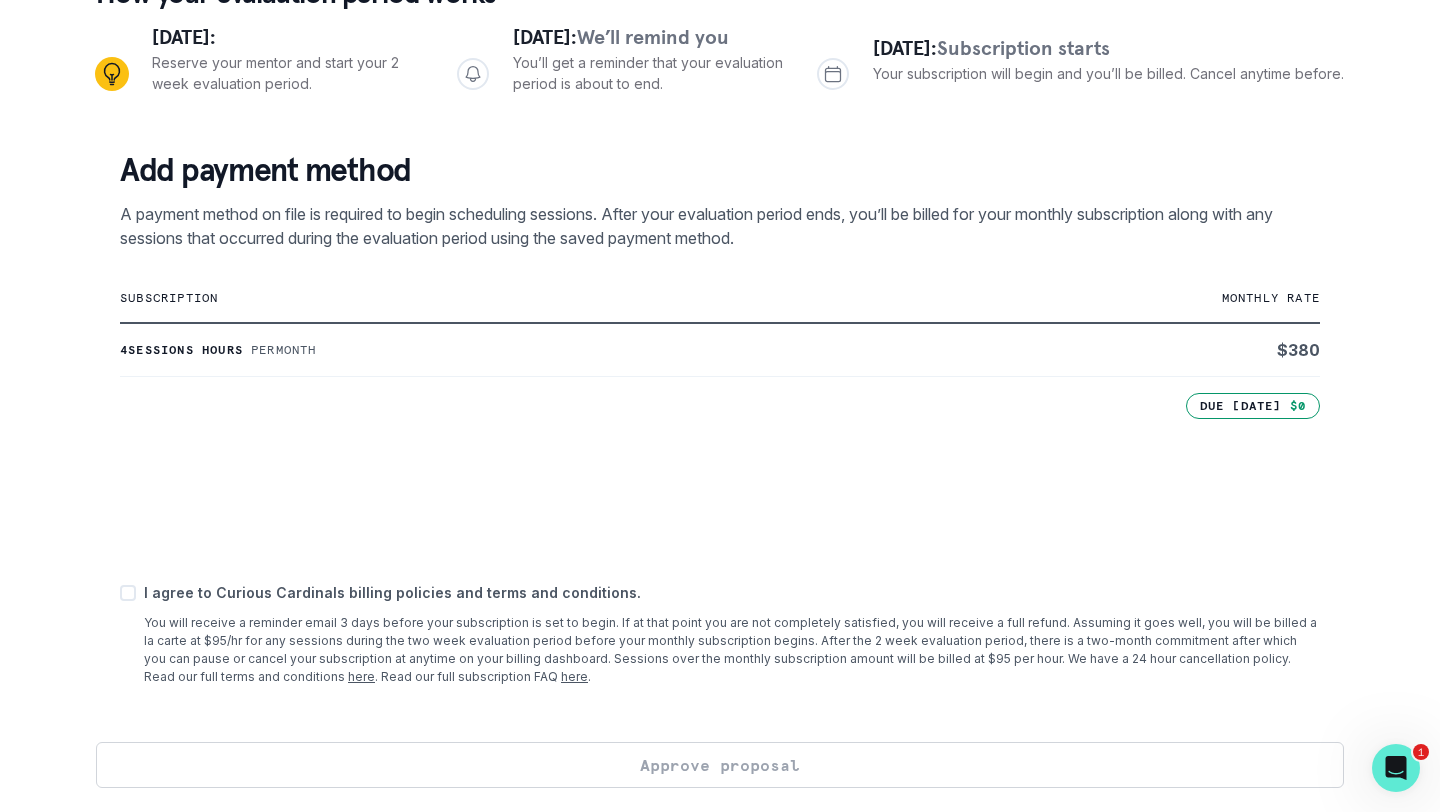 click at bounding box center [128, 593] 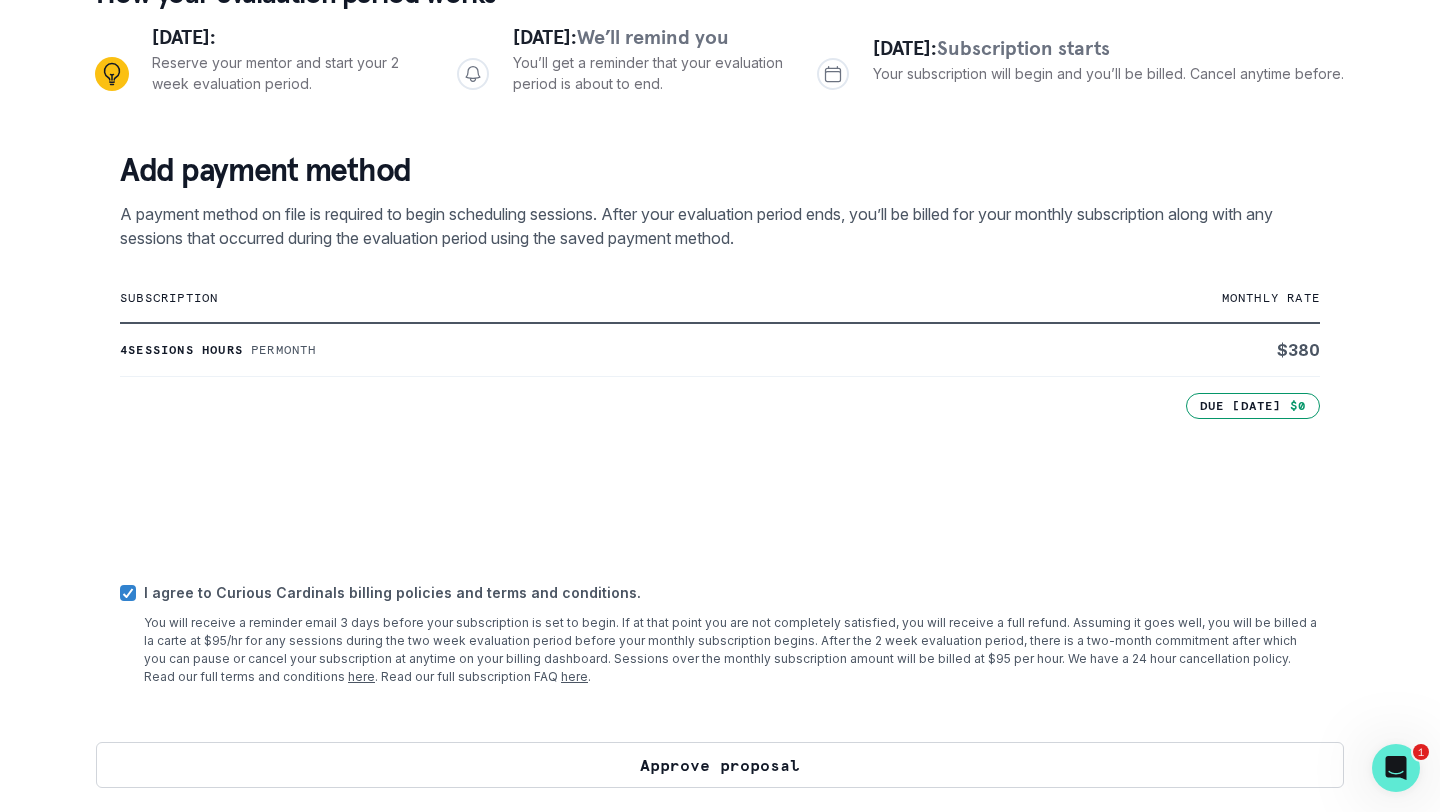 click on "Approve proposal" at bounding box center (720, 765) 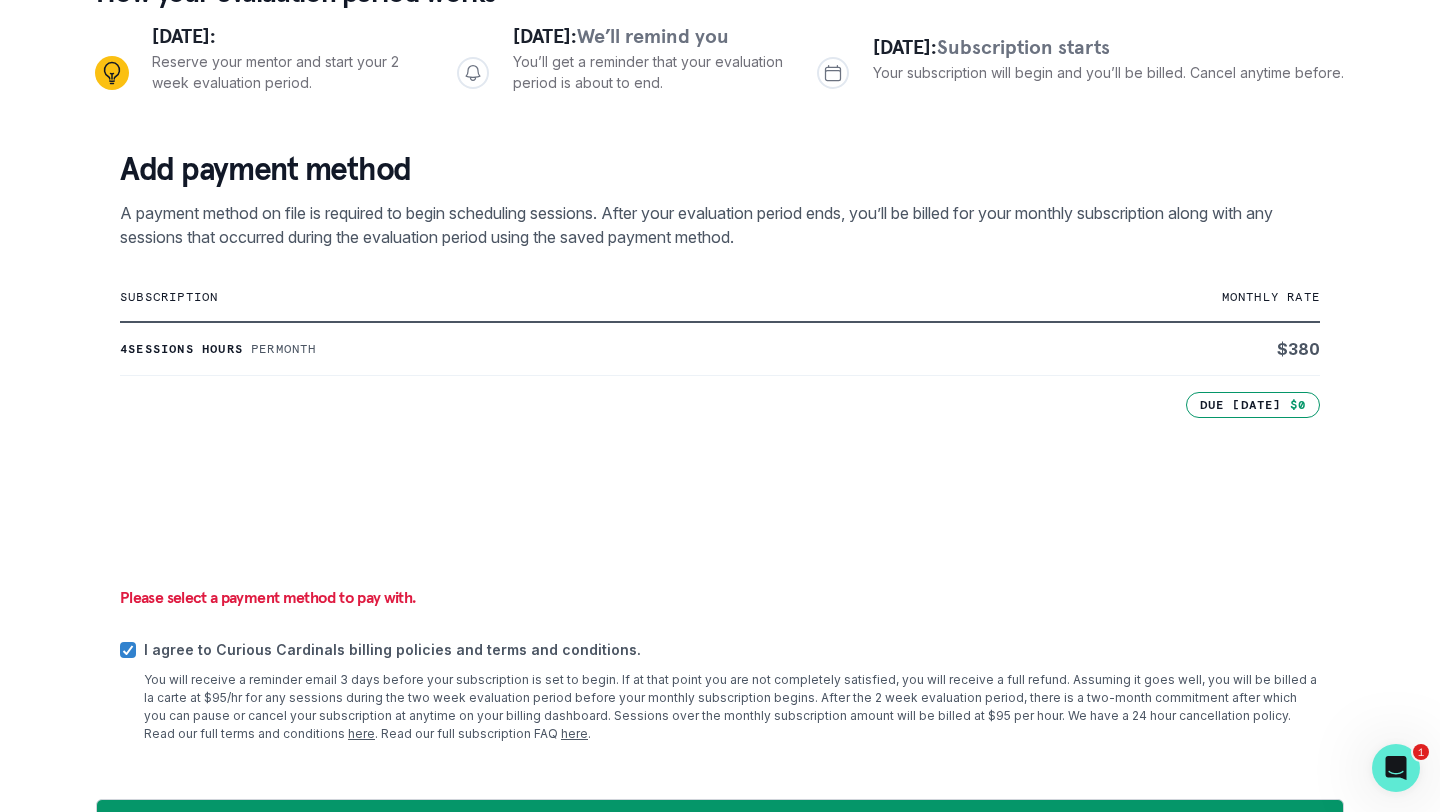 scroll, scrollTop: 295, scrollLeft: 0, axis: vertical 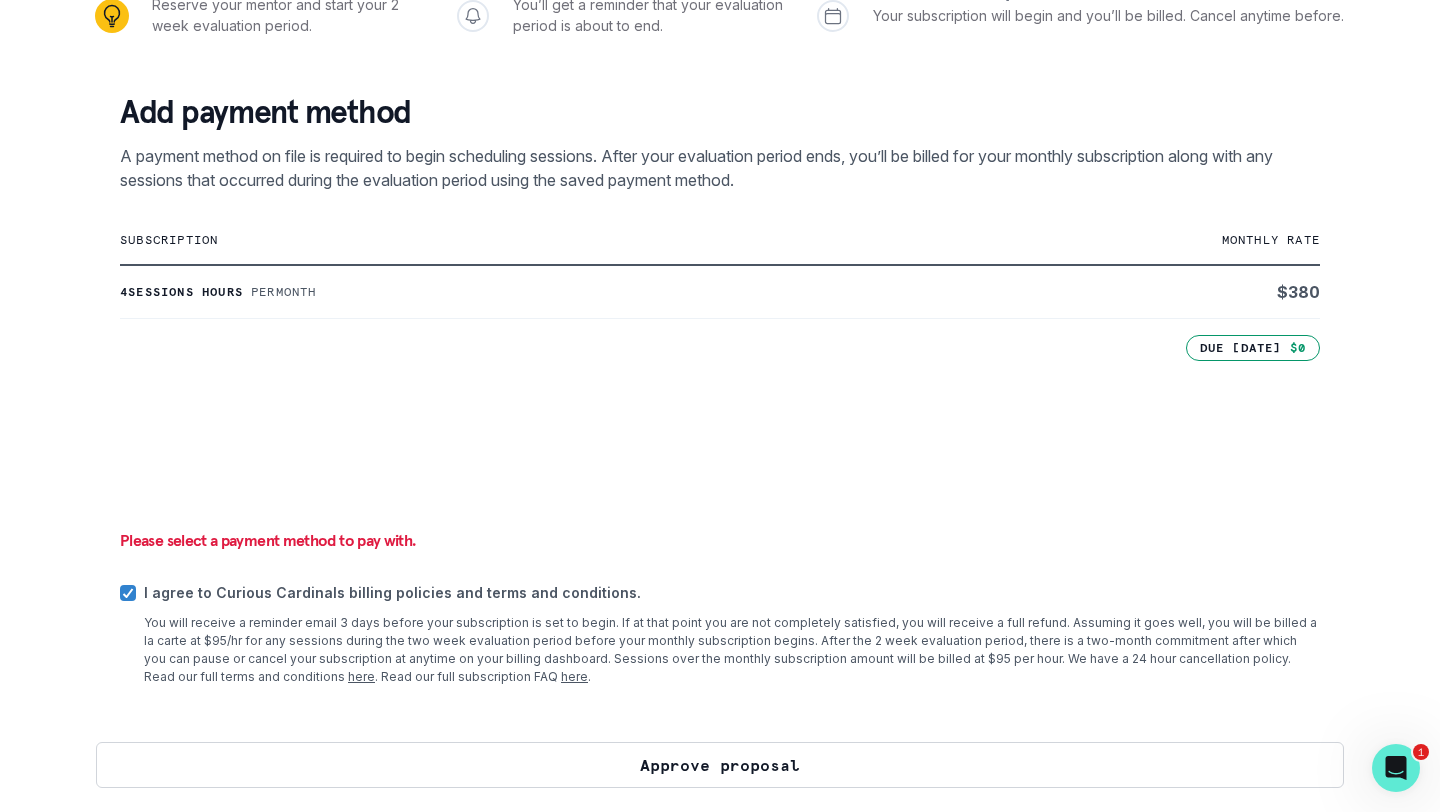 click on "Approve proposal" at bounding box center (720, 765) 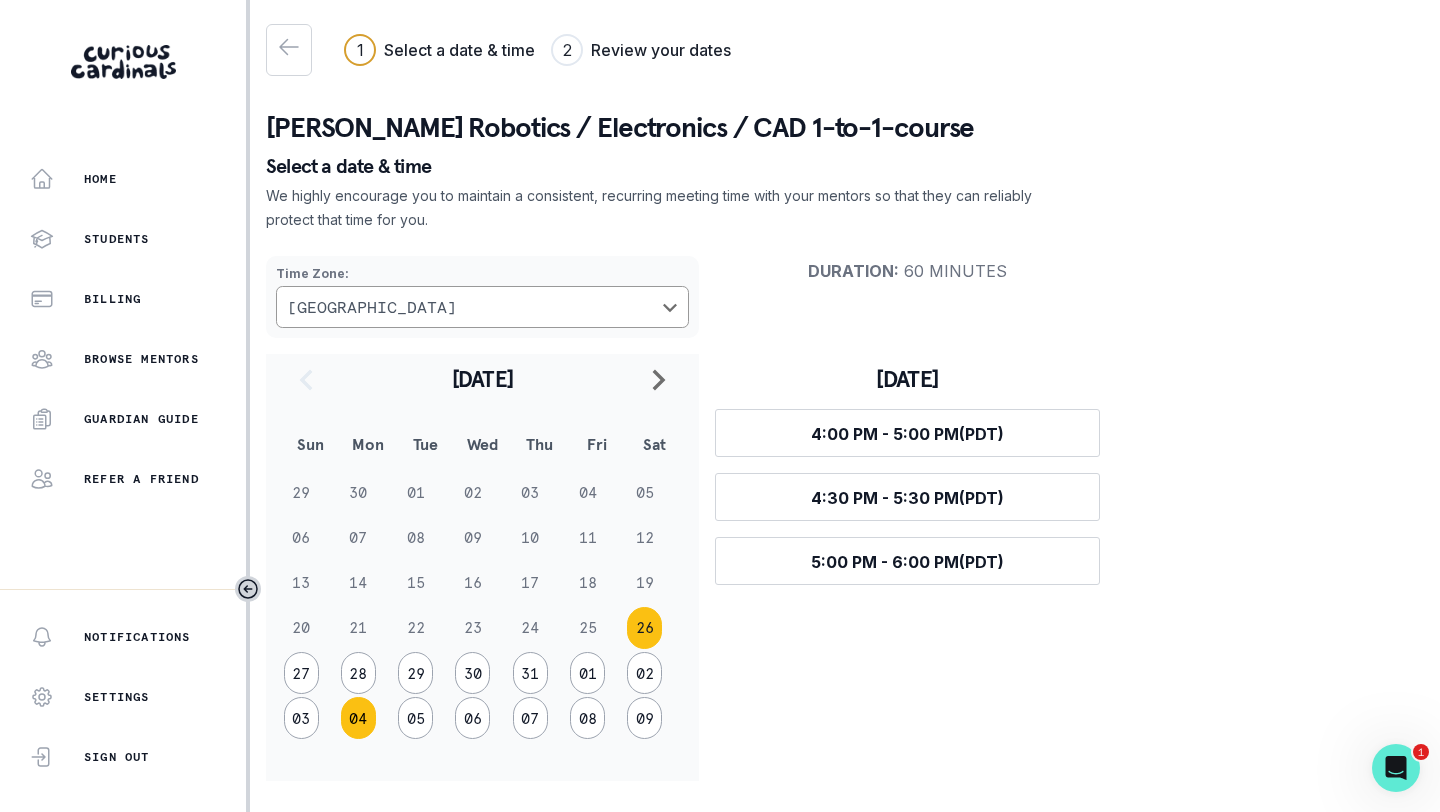 click on "04" at bounding box center [358, 718] 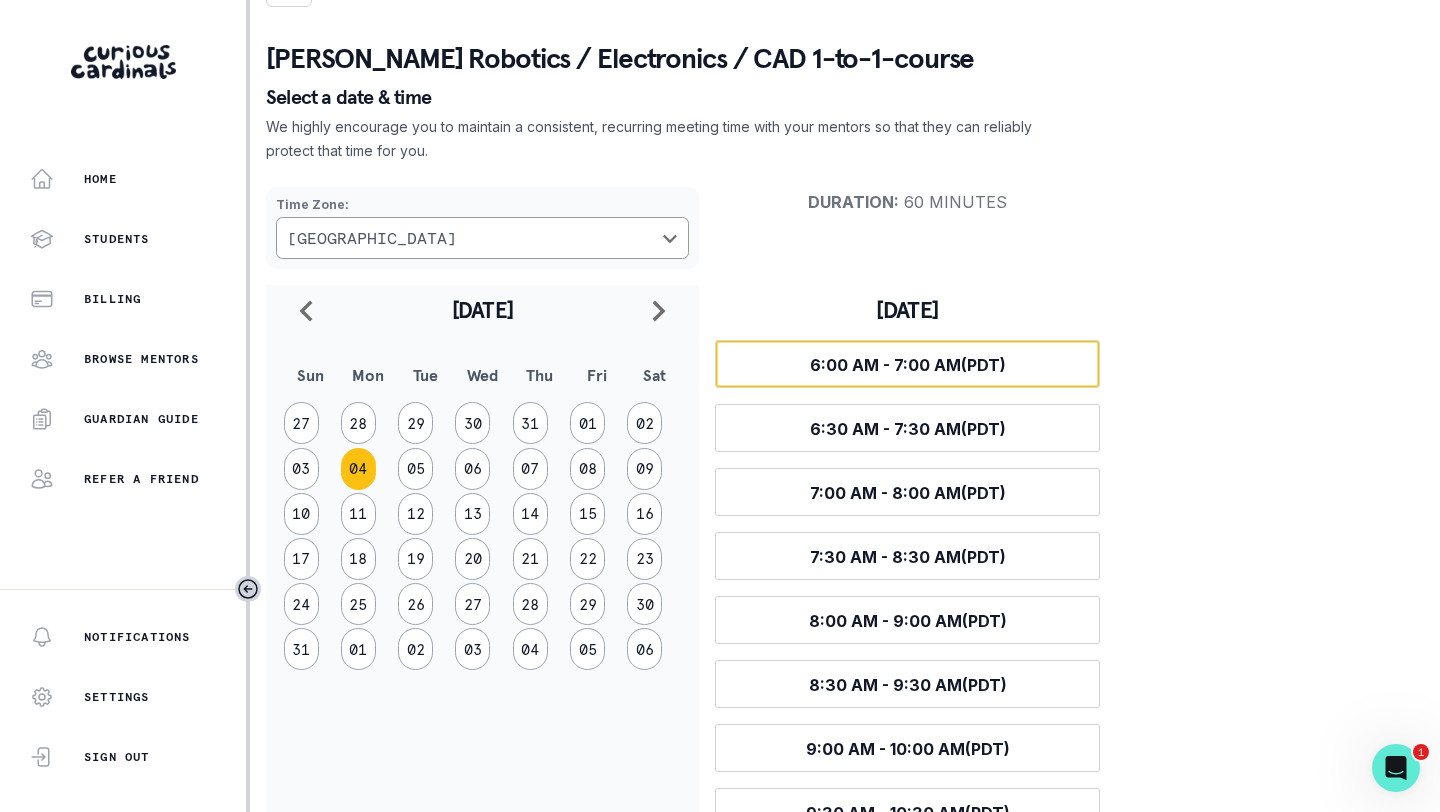 scroll, scrollTop: 72, scrollLeft: 0, axis: vertical 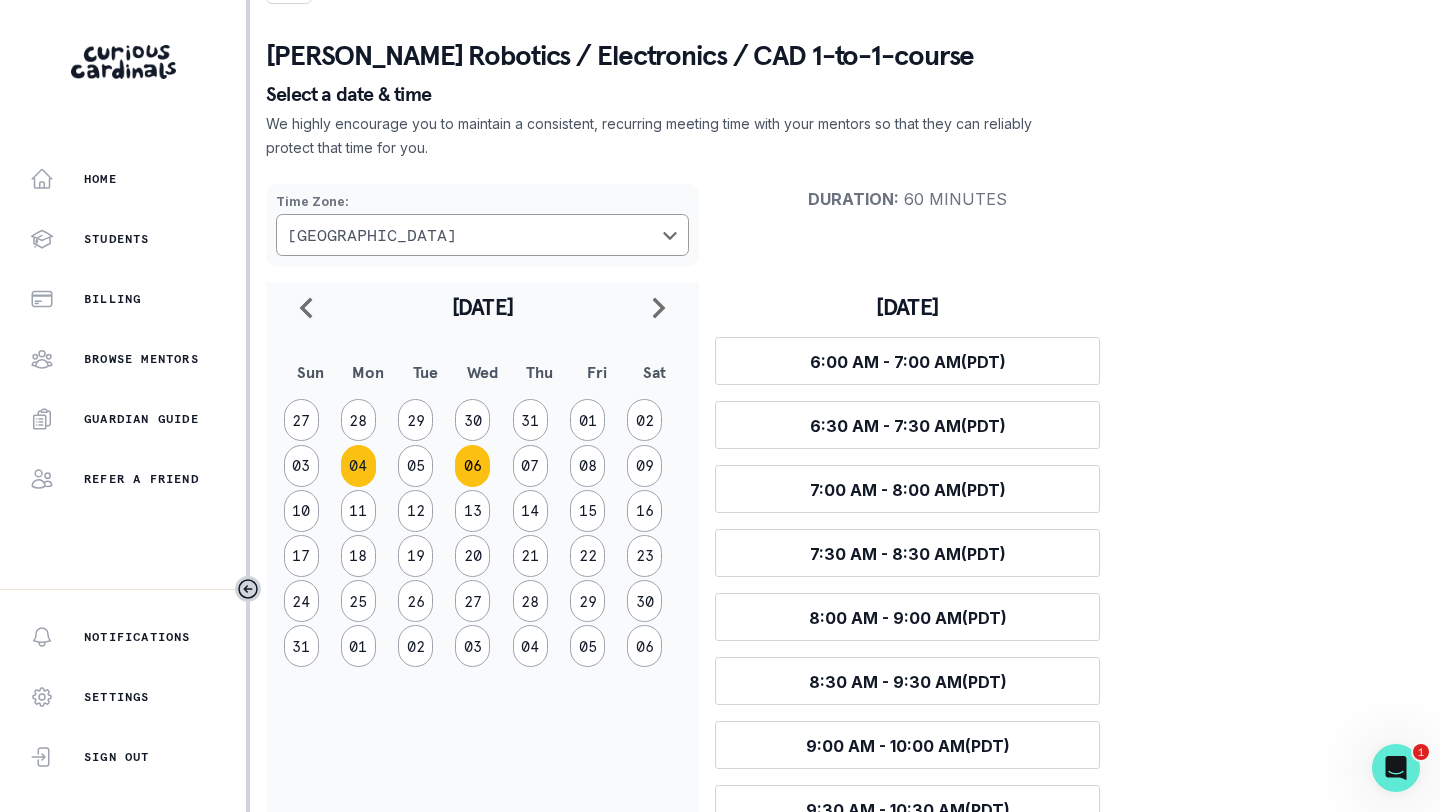 click on "06" at bounding box center (472, 466) 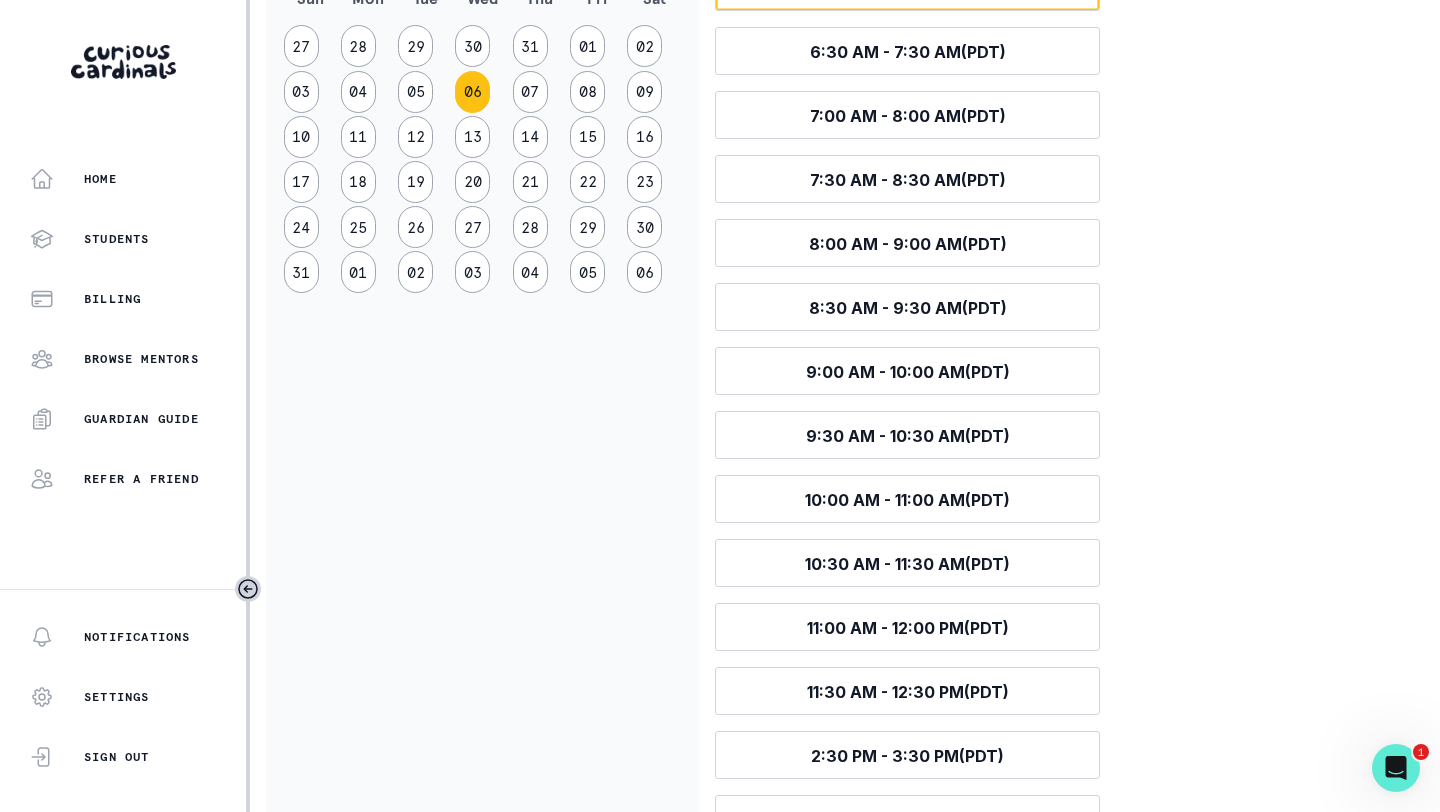 scroll, scrollTop: 454, scrollLeft: 0, axis: vertical 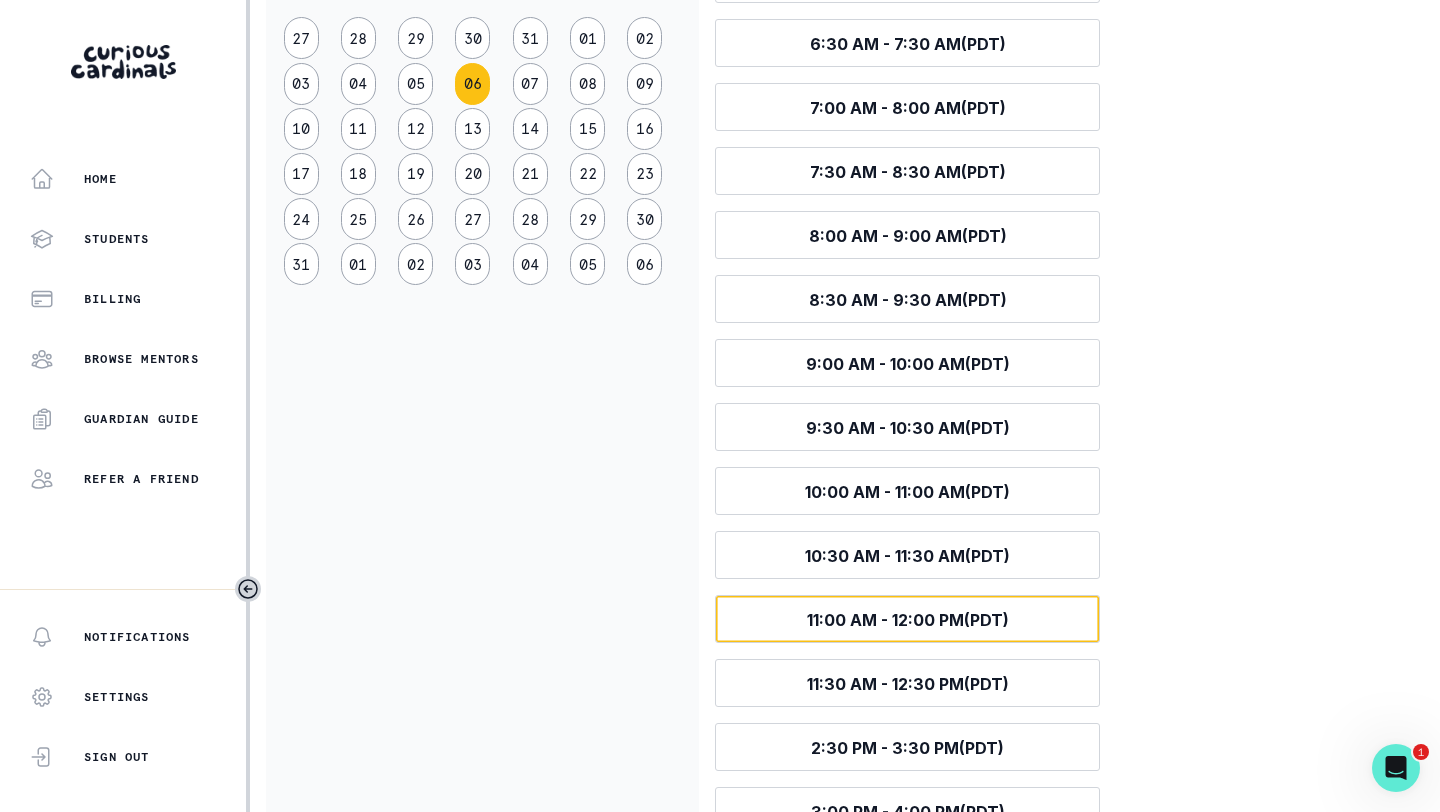 click on "11:00 AM - 12:00 PM  (PDT)" at bounding box center [908, 620] 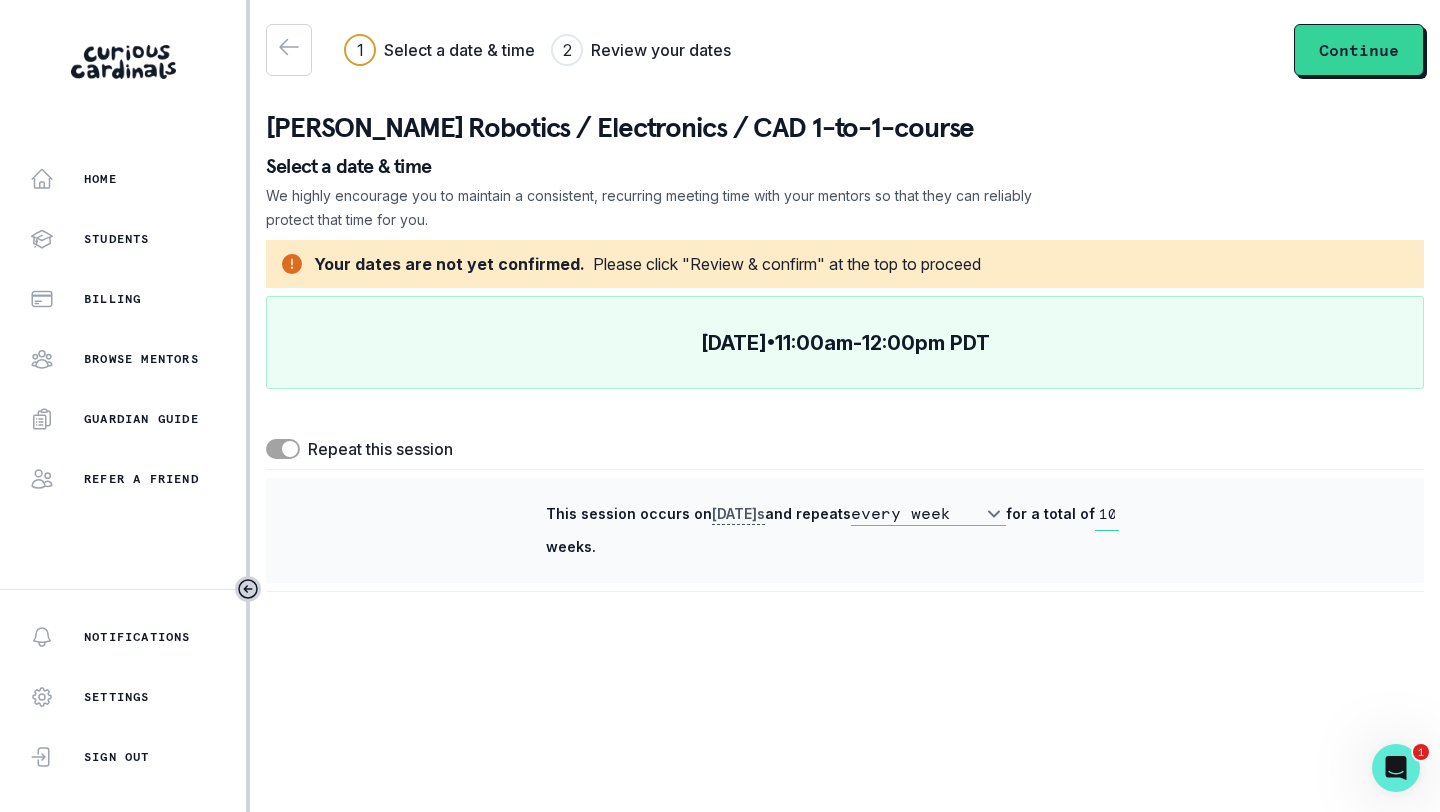 scroll, scrollTop: 0, scrollLeft: 0, axis: both 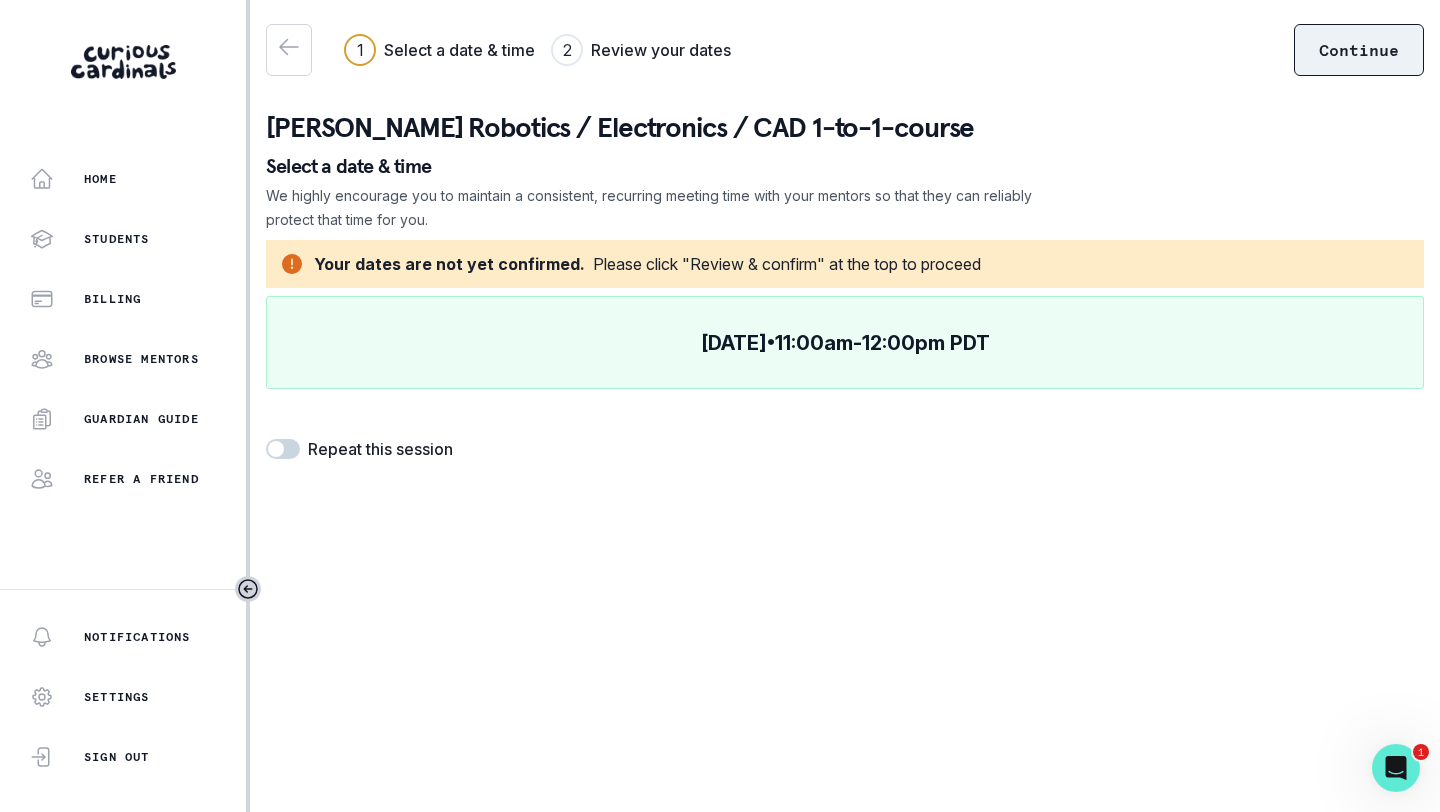 click on "Continue" at bounding box center [1359, 50] 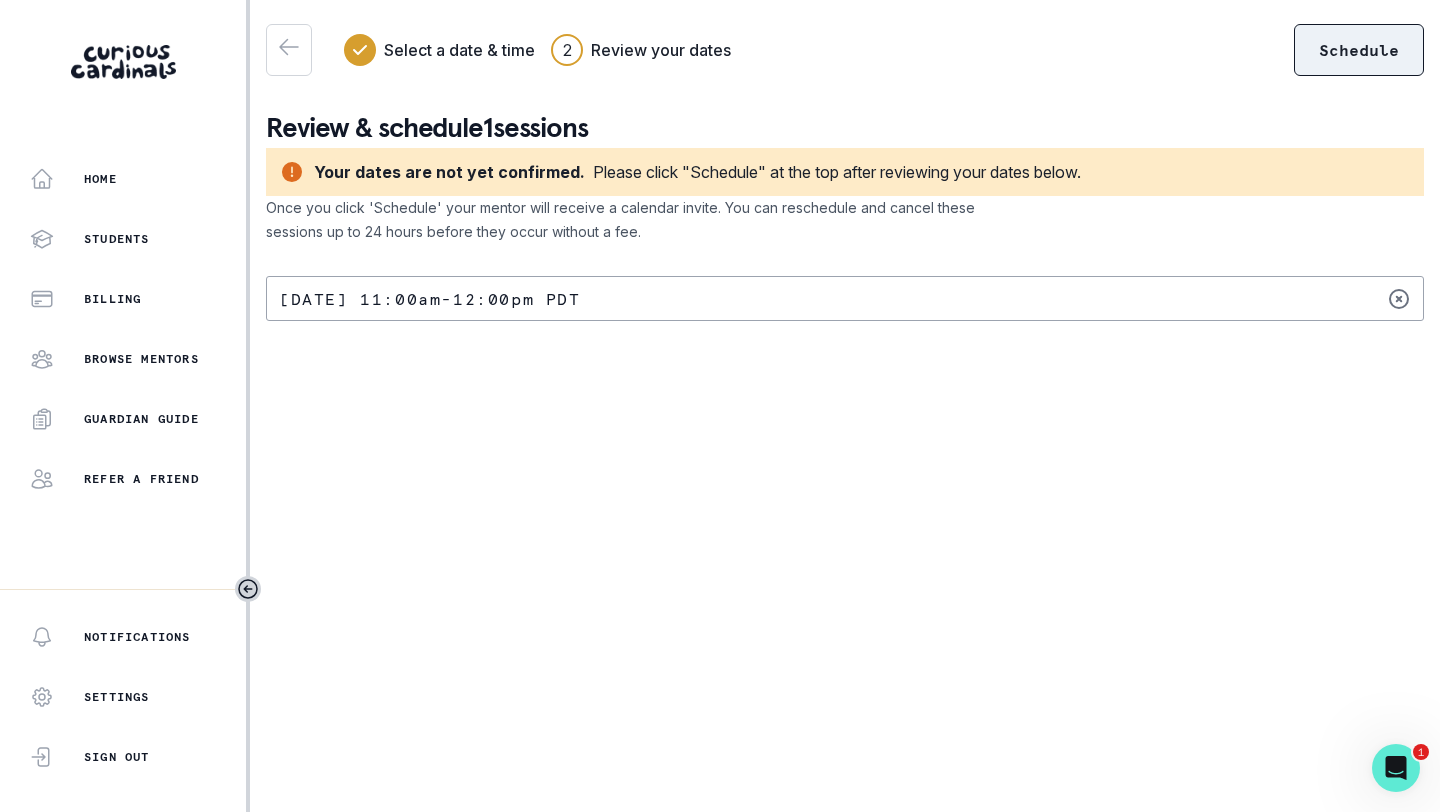 click on "Schedule" at bounding box center (1359, 50) 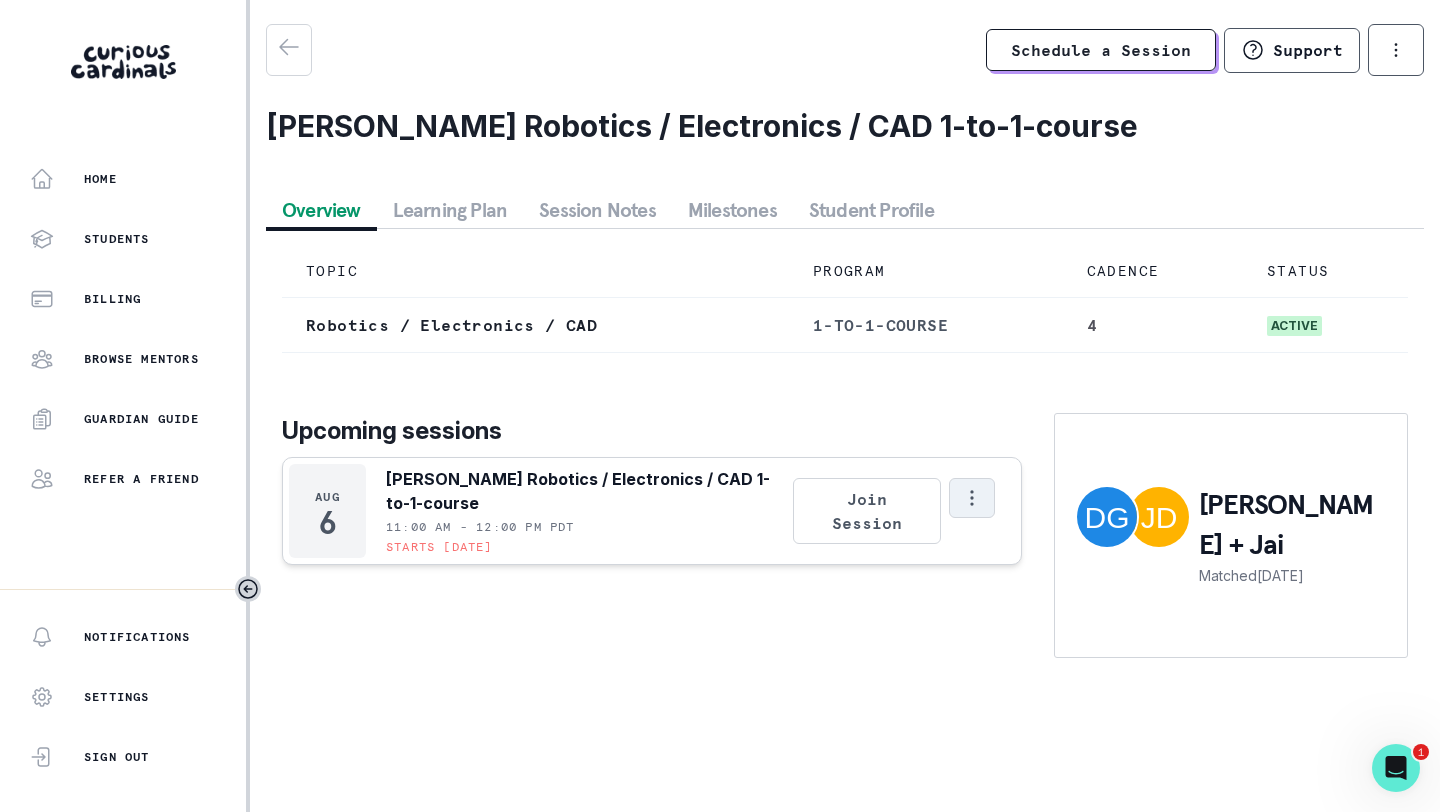 click at bounding box center (972, 498) 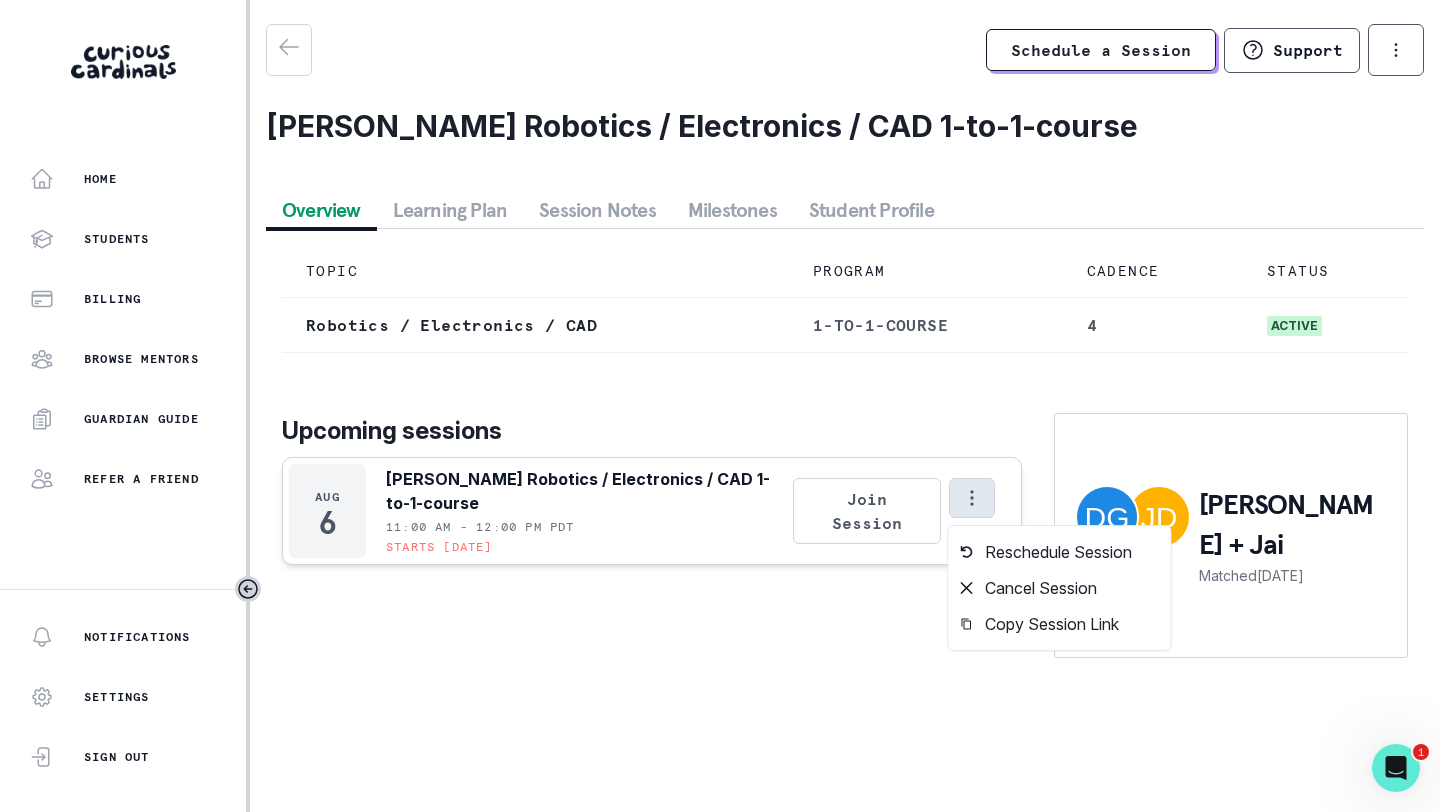 click on "Schedule a Session Support Request engagement pause Cancel subscription [PERSON_NAME] Robotics / Electronics / CAD 1-to-1-course Overview Learning Plan Session Notes Milestones Student Profile TOPIC PROGRAM CADENCE STATUS Robotics / Electronics / CAD 1-to-1-course 4 active Upcoming sessions [DATE] [PERSON_NAME] Robotics / Electronics / CAD 1-to-1-course 11:00 AM - 12:00 PM PDT Starts [DATE] Join Session Reschedule Session Cancel Session Copy Session Link [PERSON_NAME] + Jai  Matched  [DATE]" at bounding box center [845, 349] 